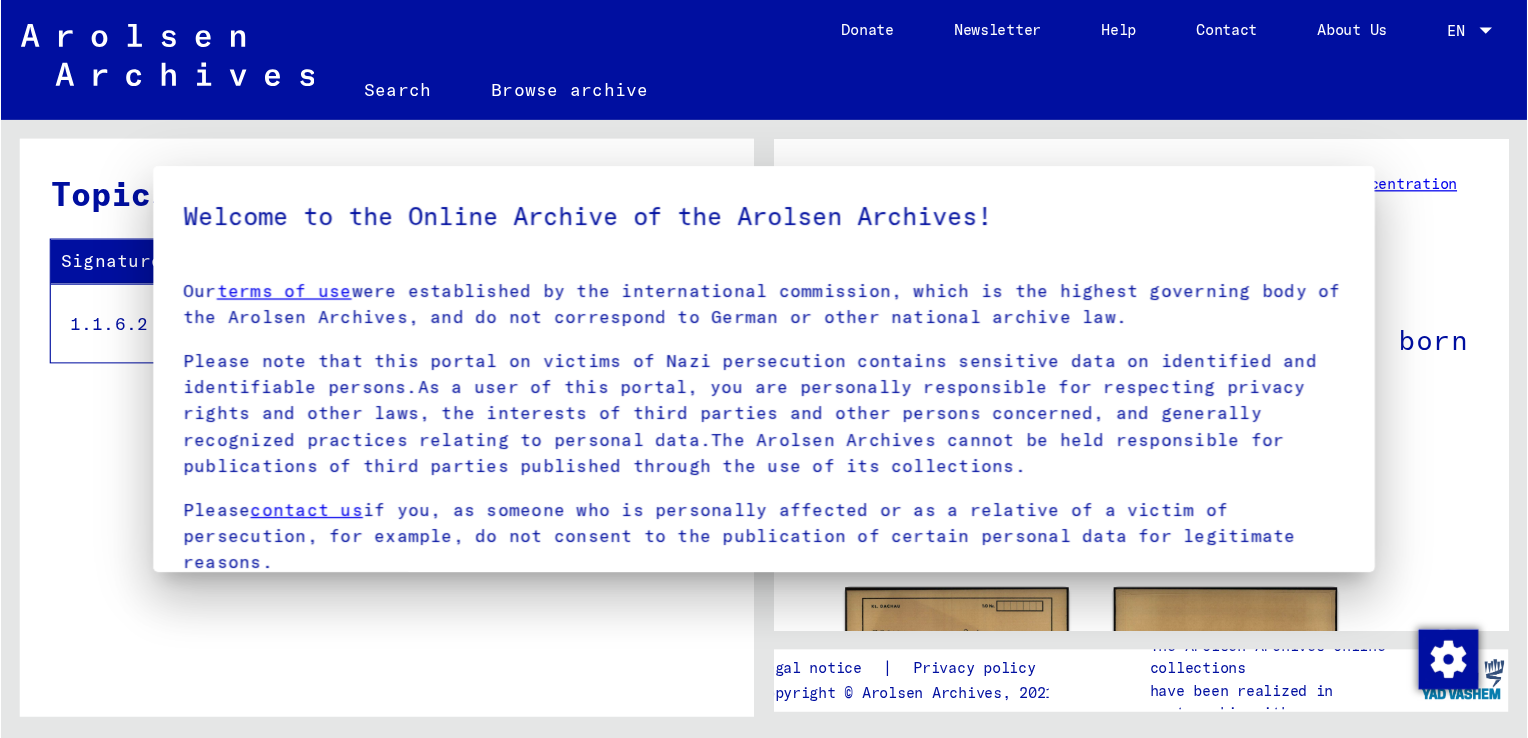 scroll, scrollTop: 0, scrollLeft: 0, axis: both 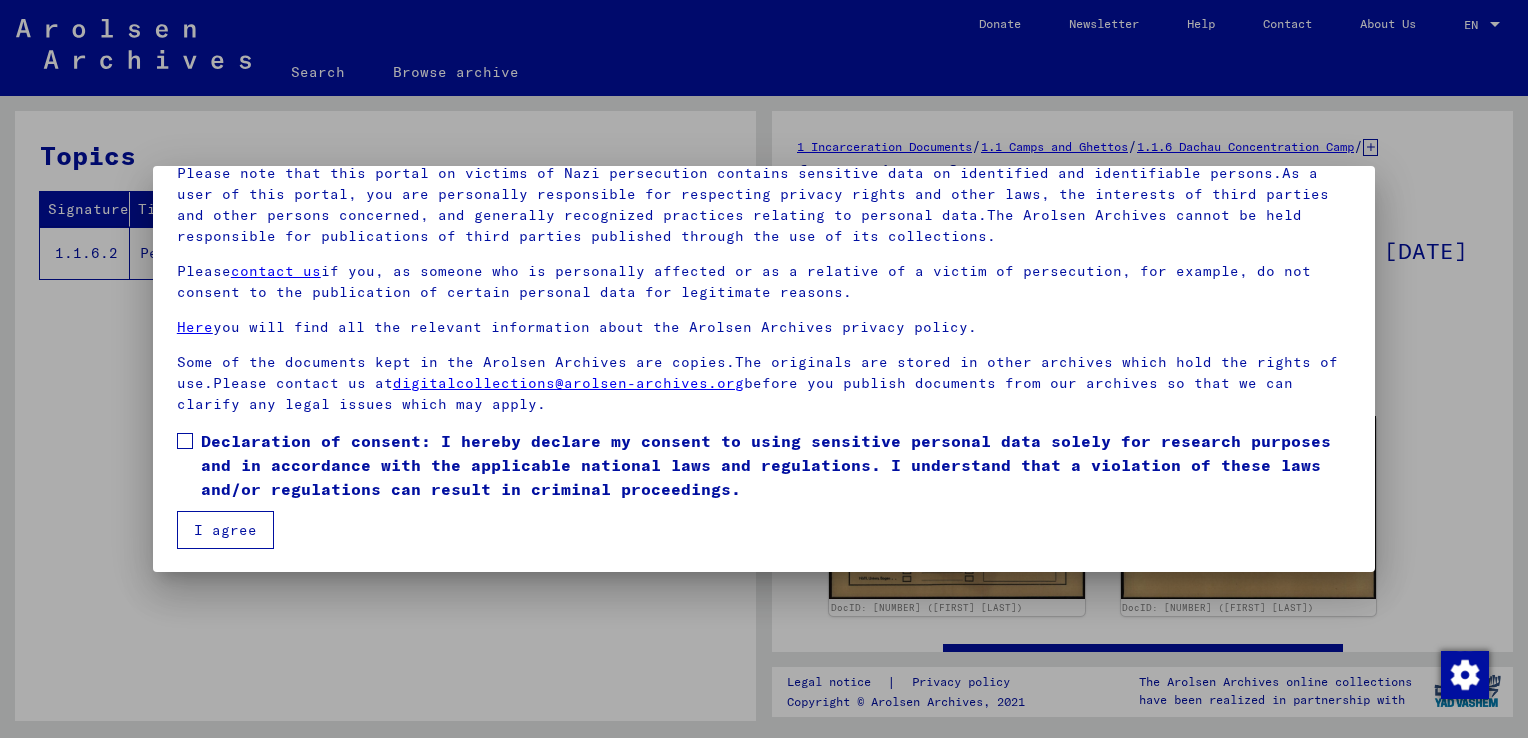 click at bounding box center [185, 441] 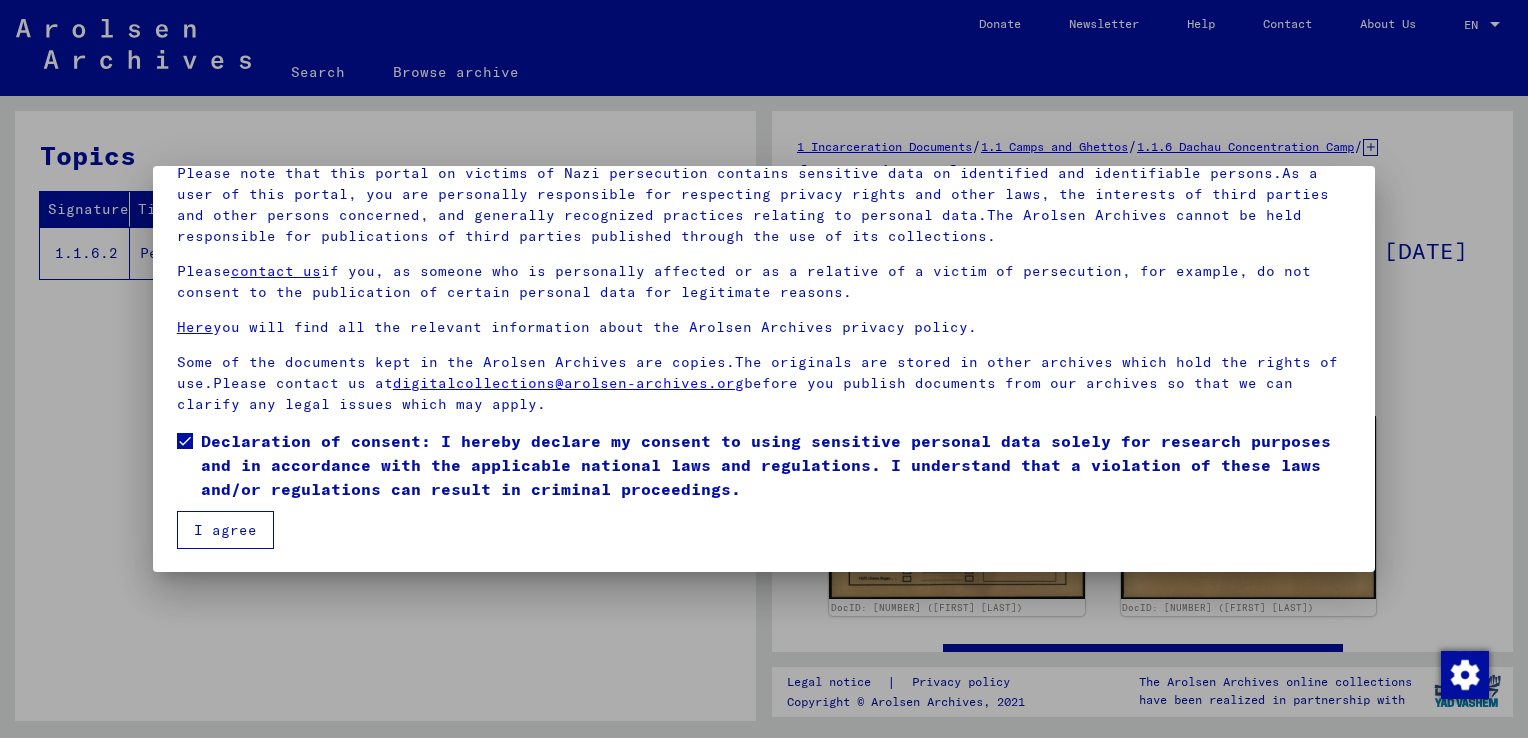 click on "I agree" at bounding box center [225, 530] 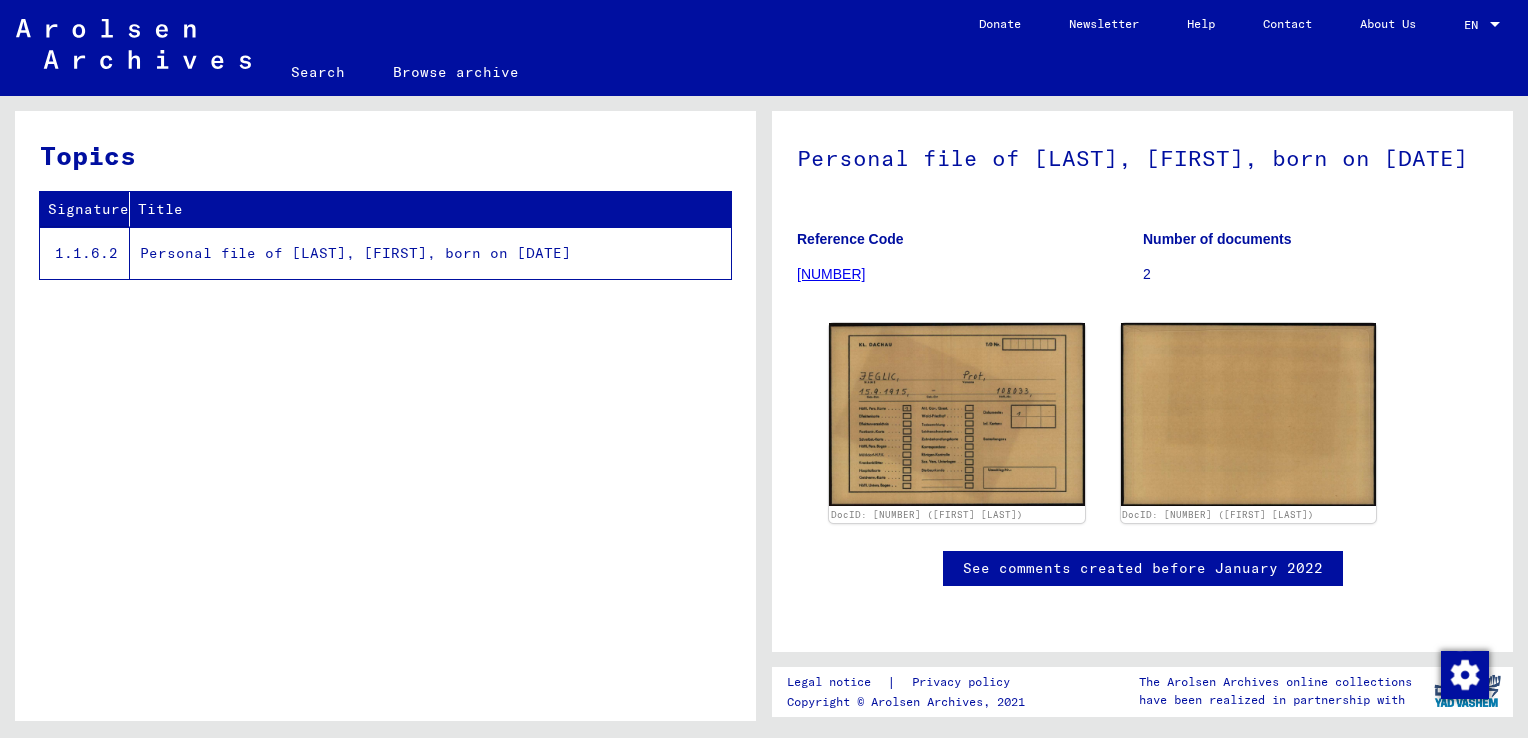 scroll, scrollTop: 160, scrollLeft: 0, axis: vertical 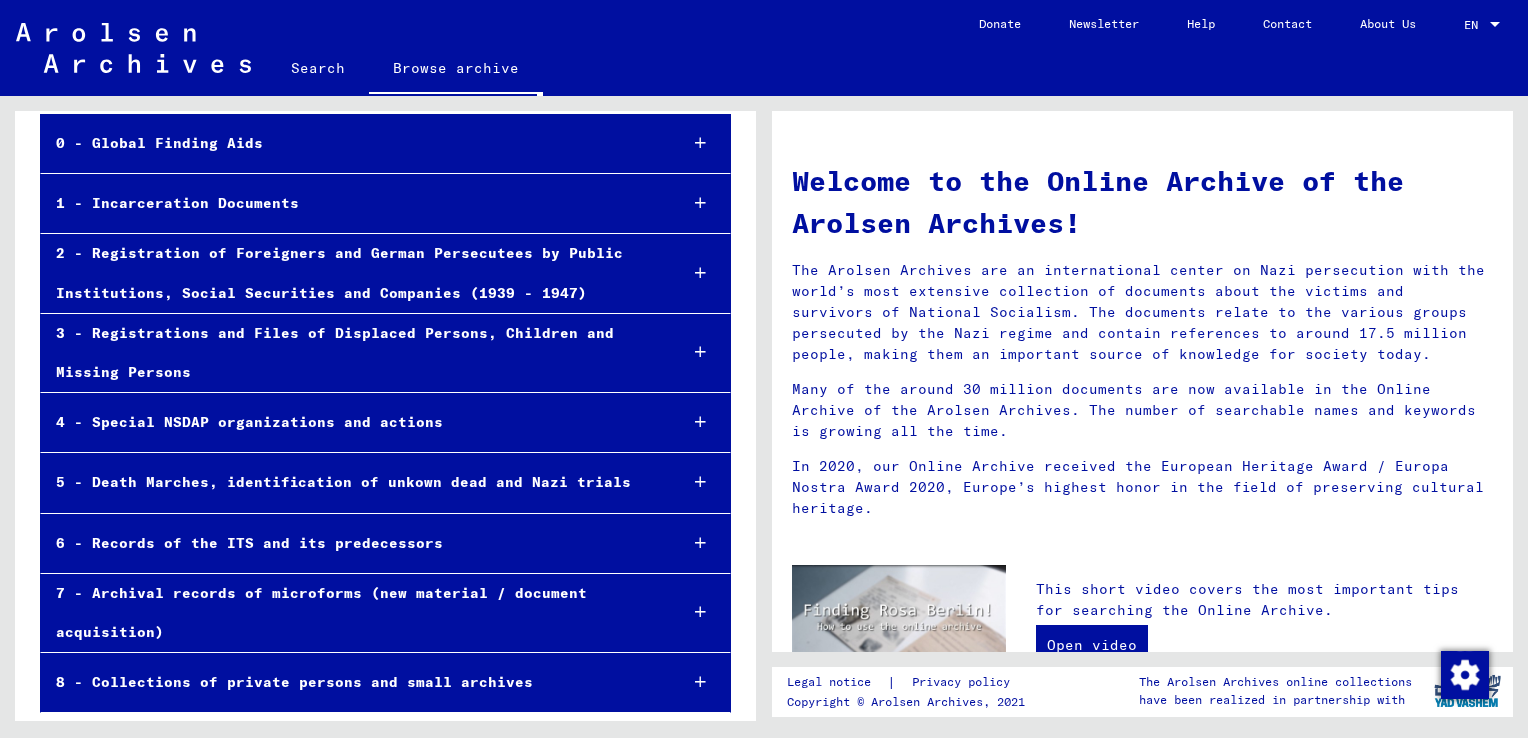 click on "Search" 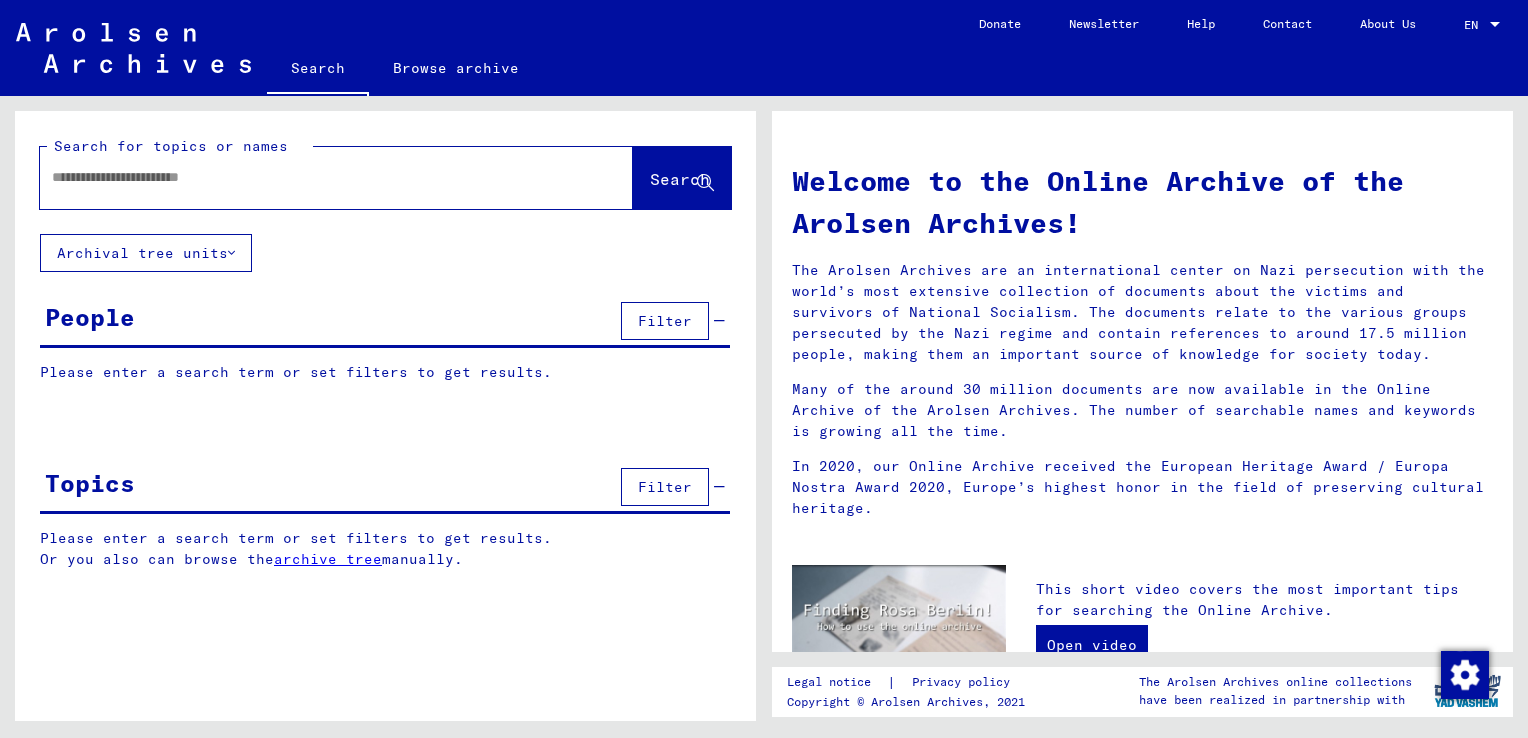 click at bounding box center (312, 177) 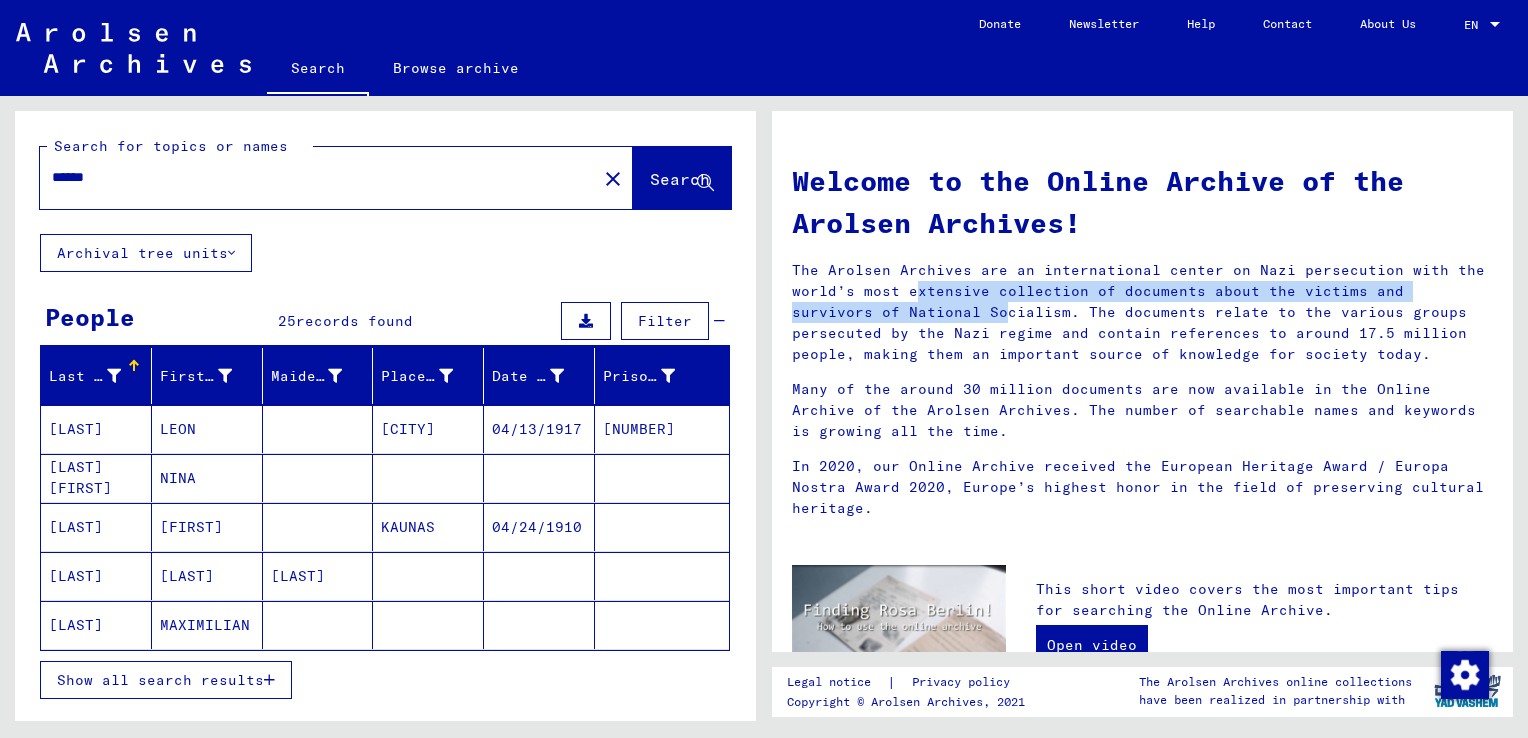 drag, startPoint x: 1496, startPoint y: 278, endPoint x: 1495, endPoint y: 298, distance: 20.024984 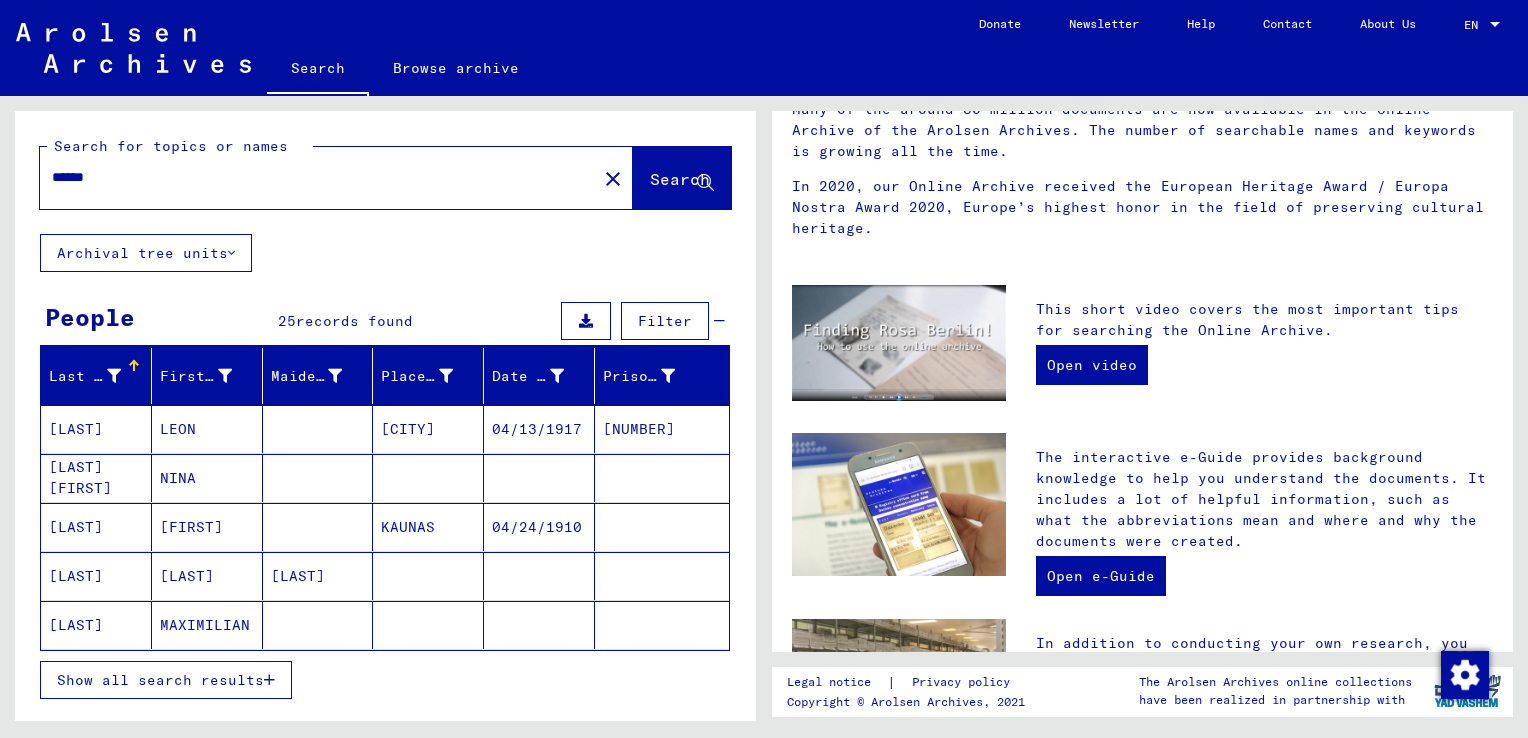 scroll, scrollTop: 284, scrollLeft: 0, axis: vertical 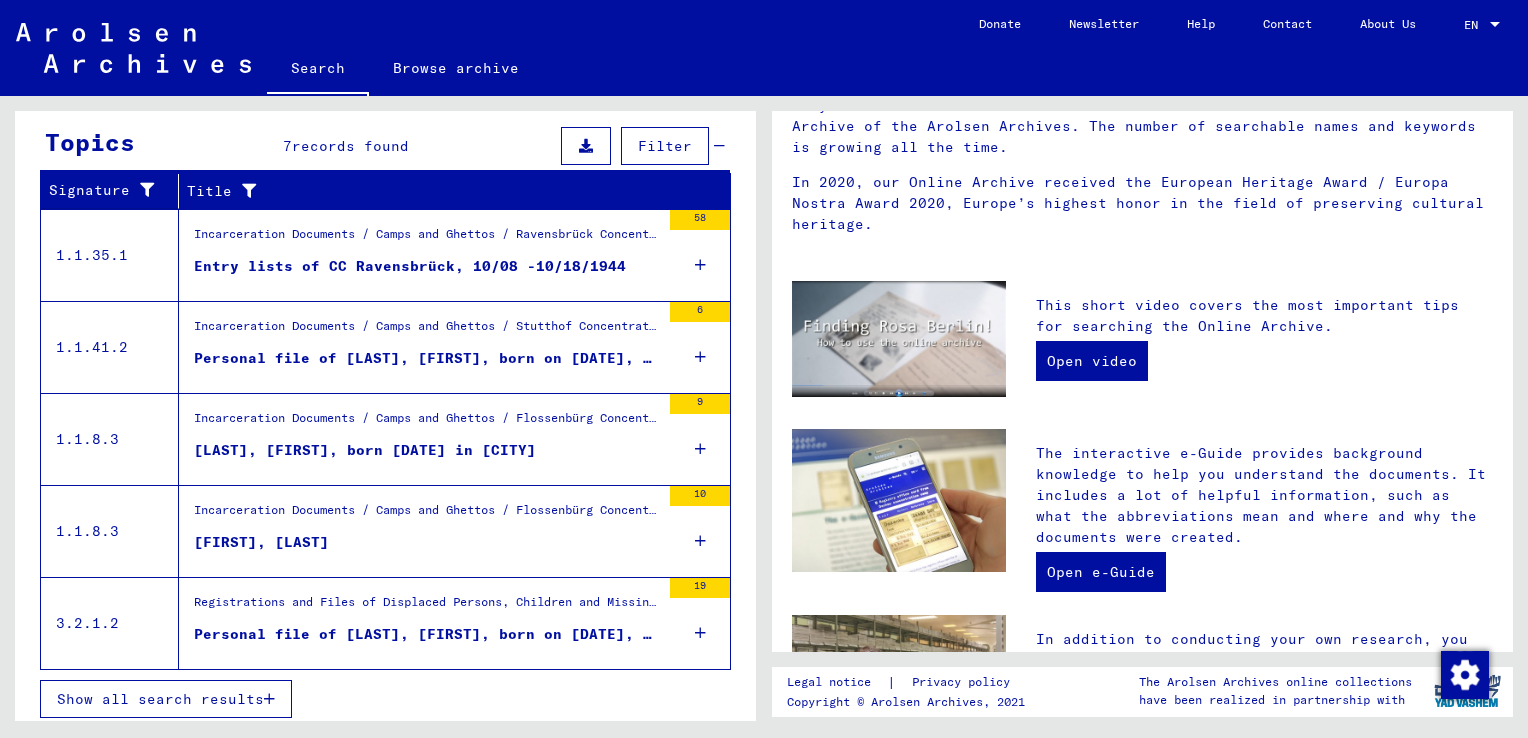 click on "Show all search results" at bounding box center [166, 699] 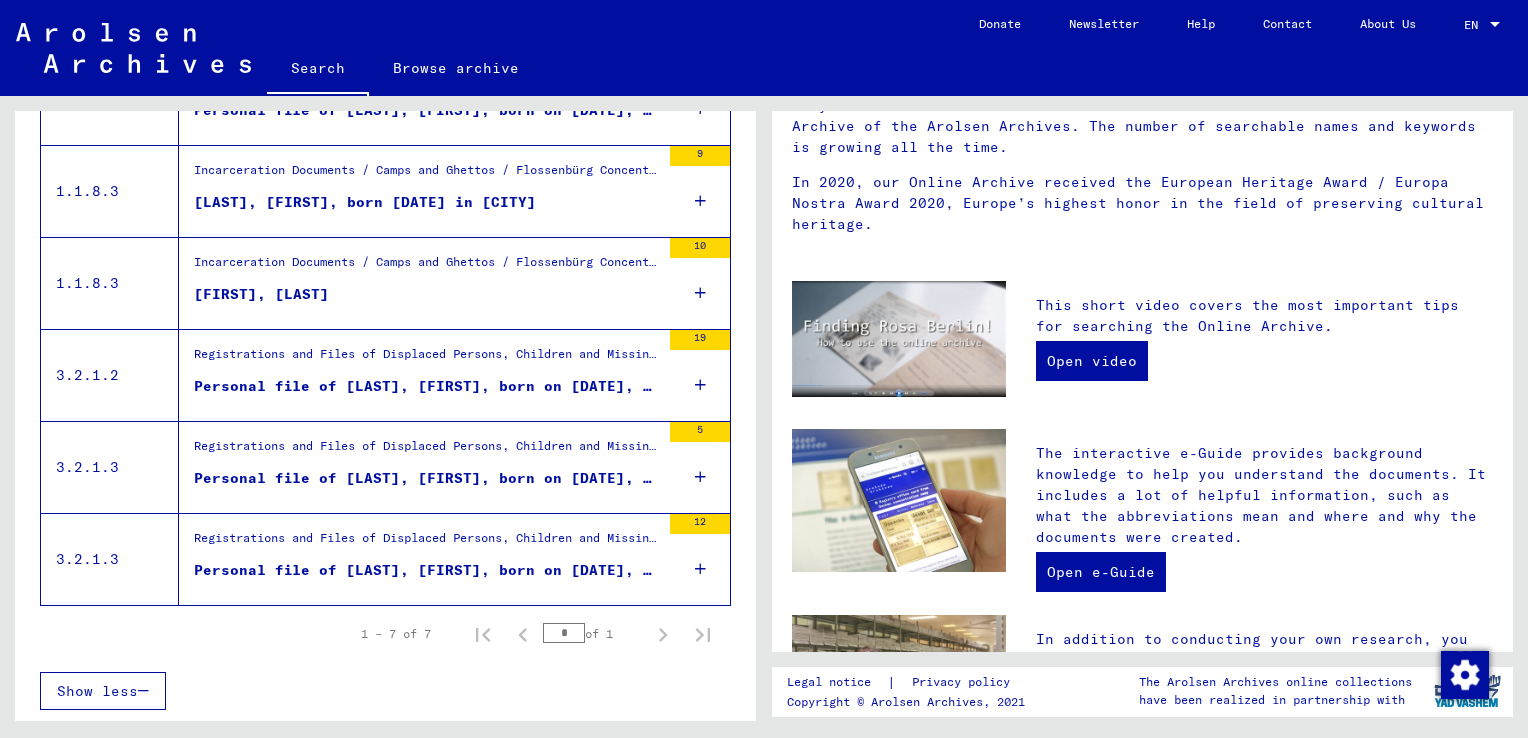 scroll, scrollTop: 294, scrollLeft: 0, axis: vertical 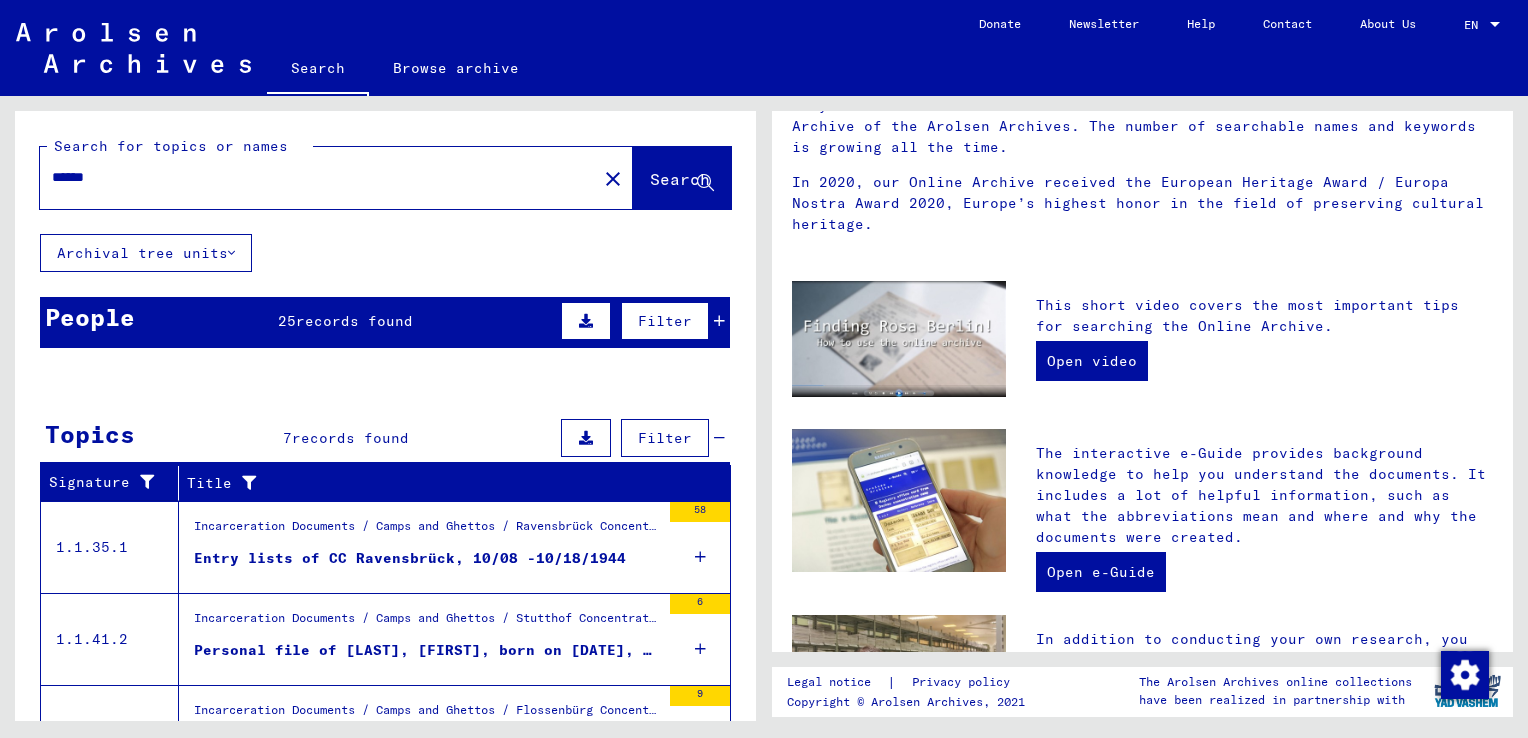 drag, startPoint x: 137, startPoint y: 169, endPoint x: 15, endPoint y: 170, distance: 122.0041 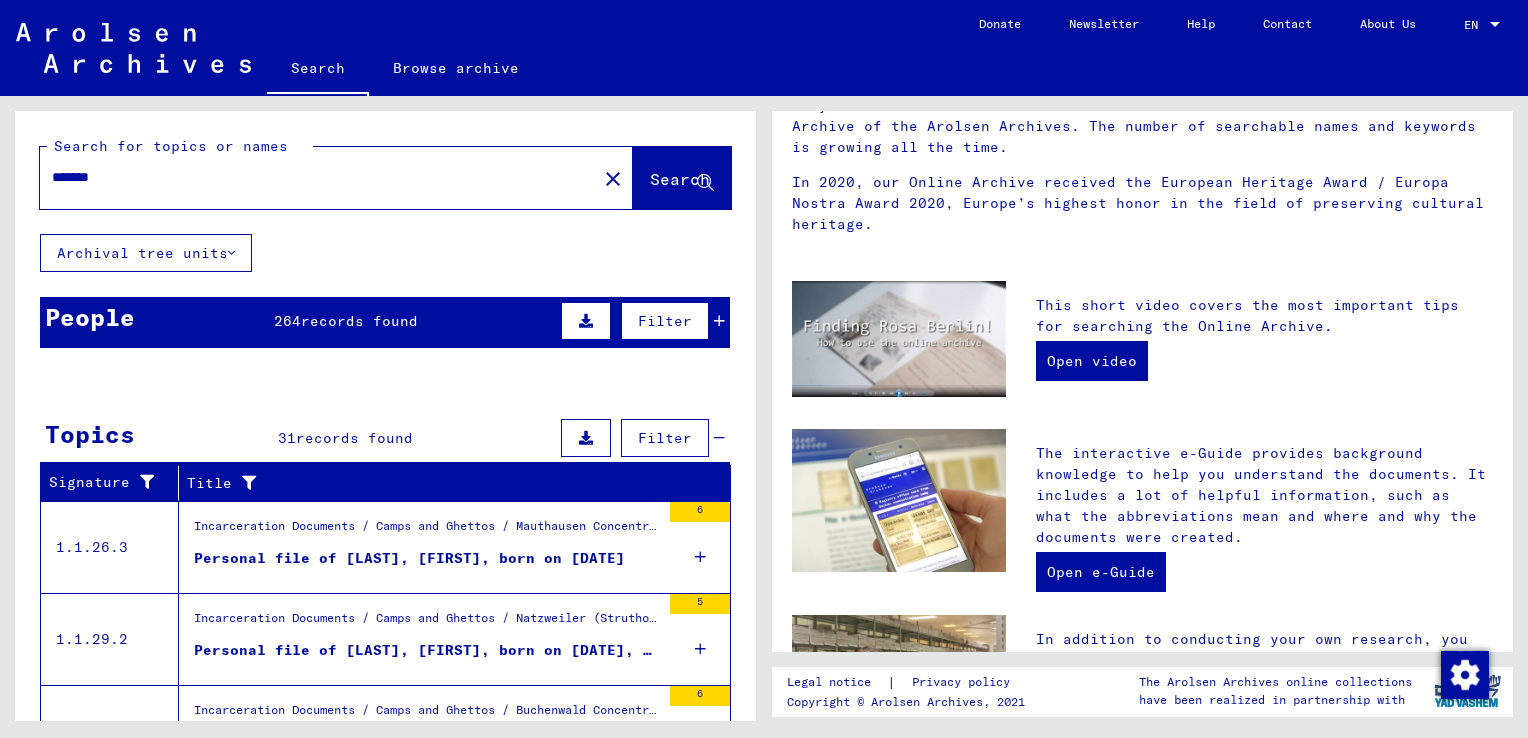 click on "People" at bounding box center [90, 317] 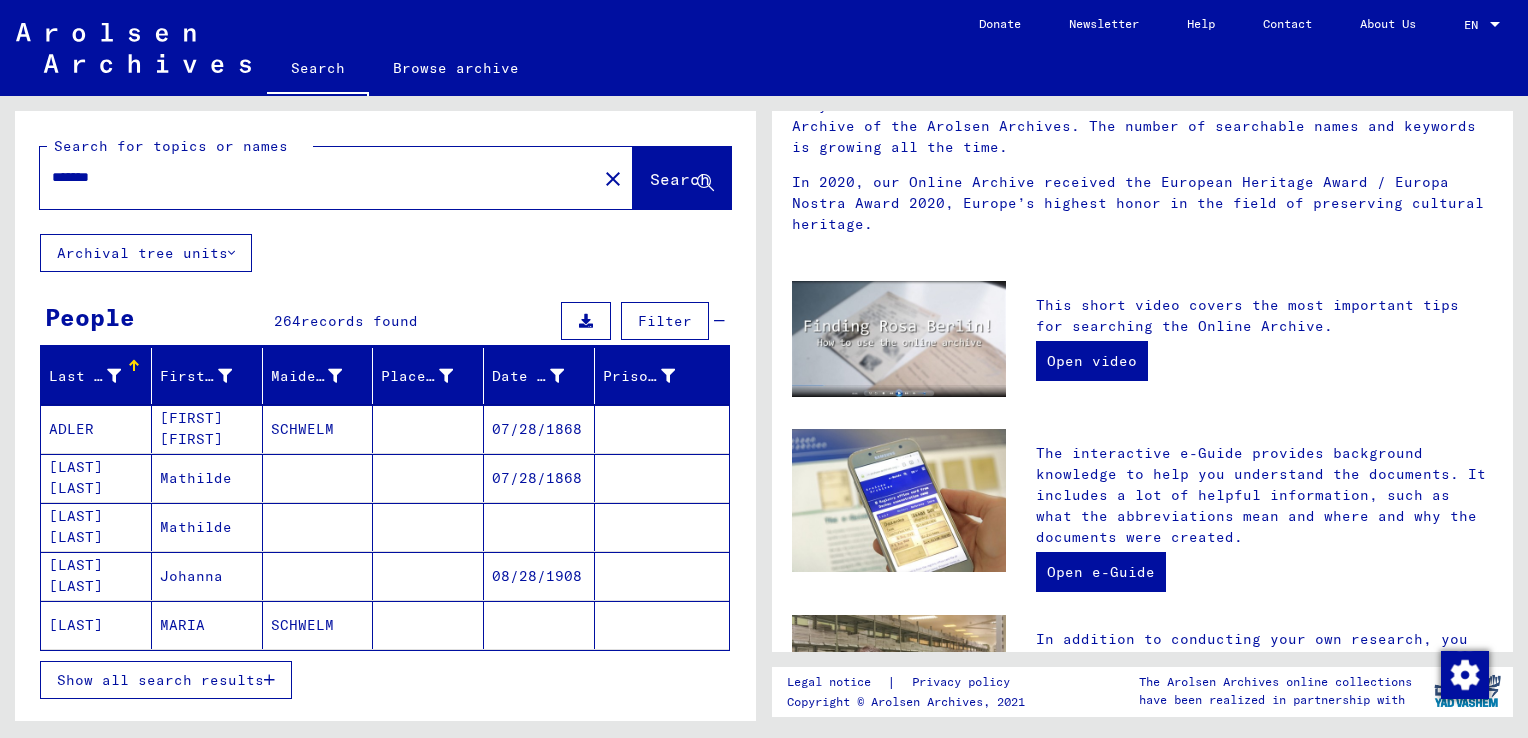 click on "*******" 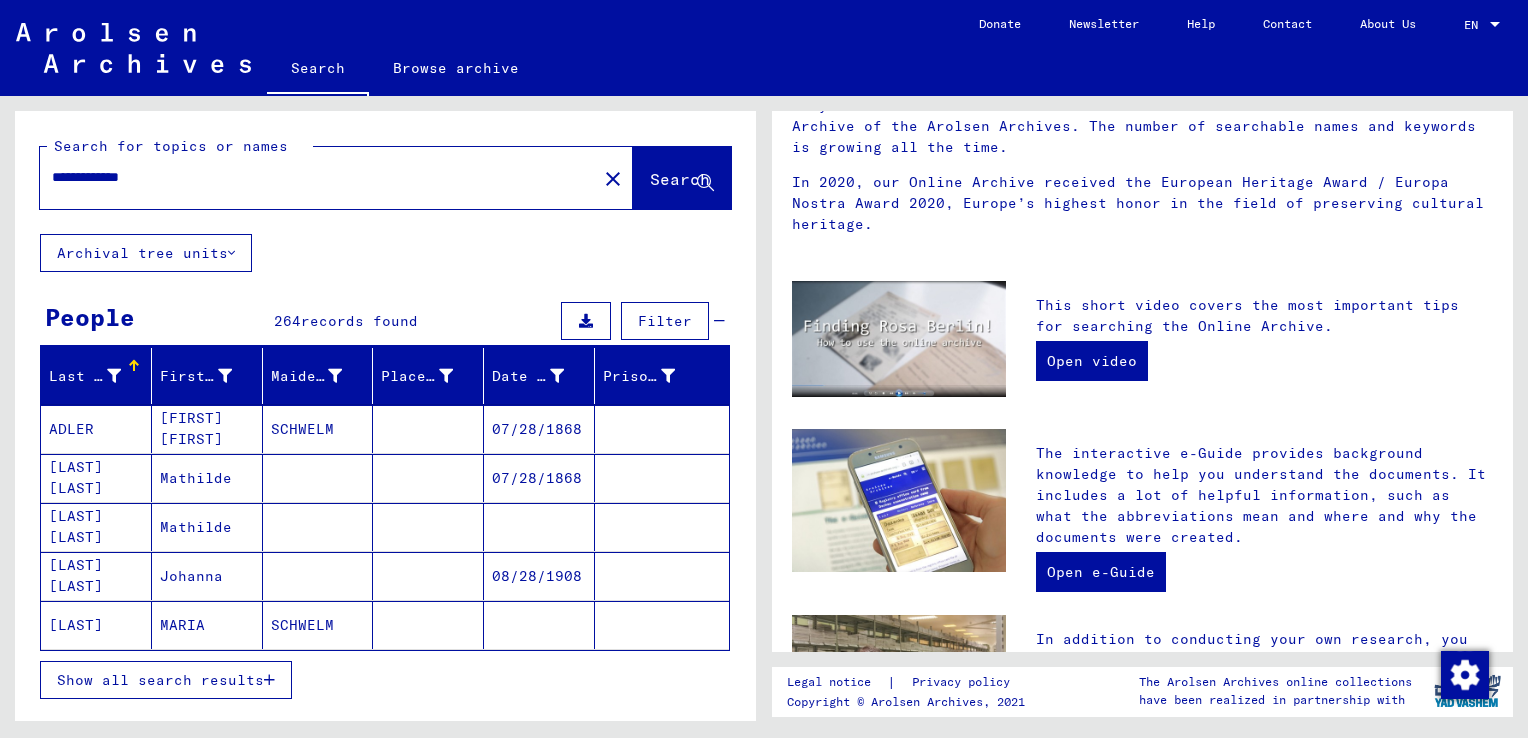 type on "**********" 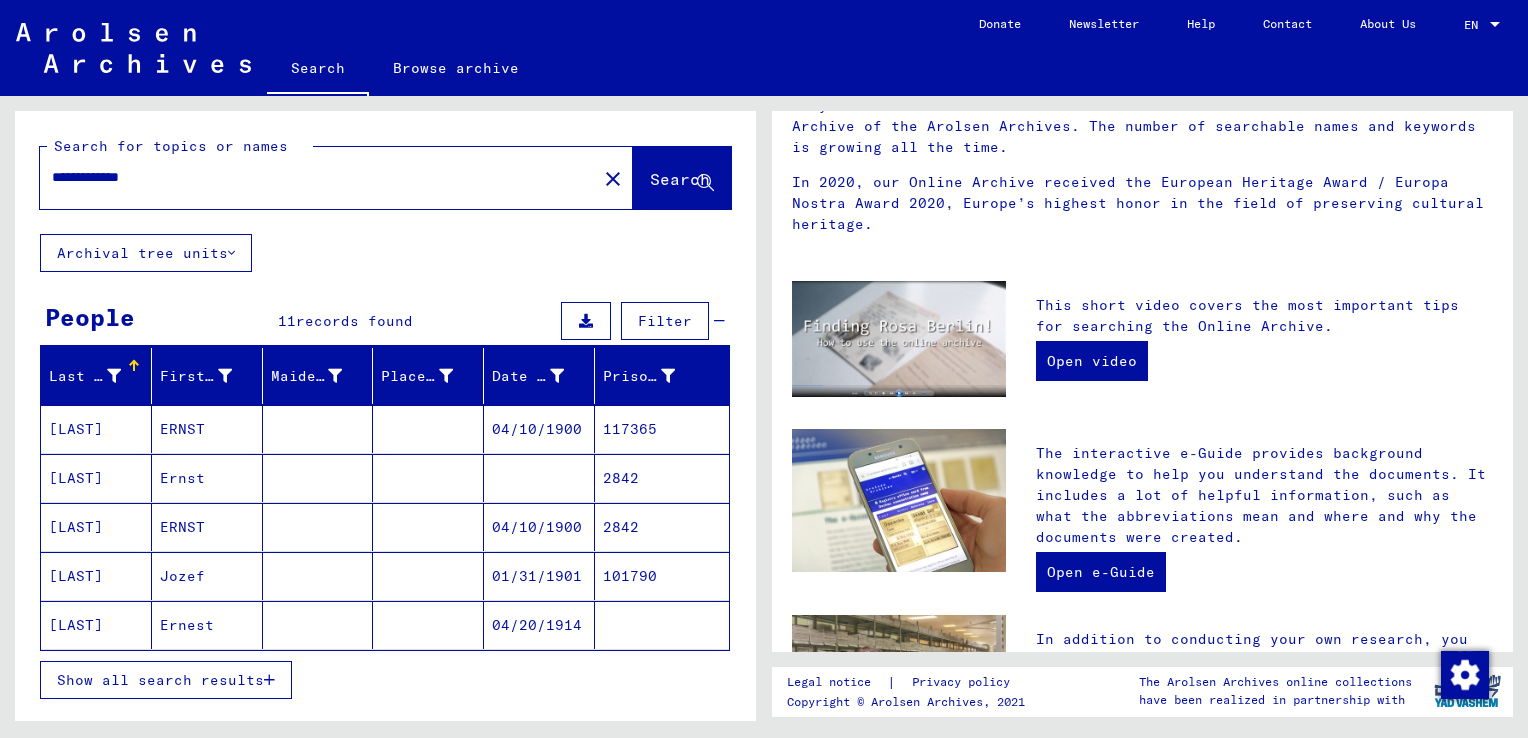 click on "[LAST]" at bounding box center [96, 478] 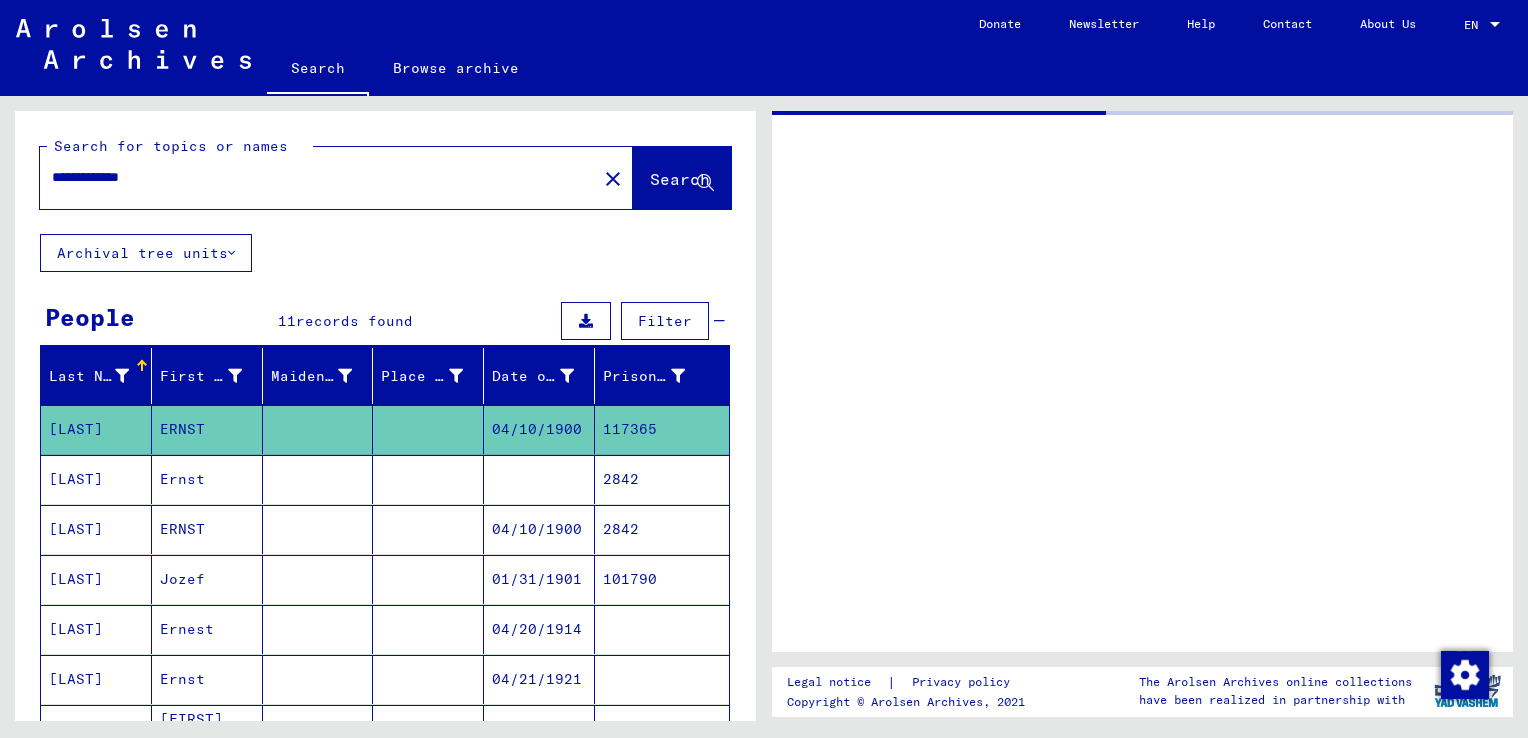 scroll, scrollTop: 0, scrollLeft: 0, axis: both 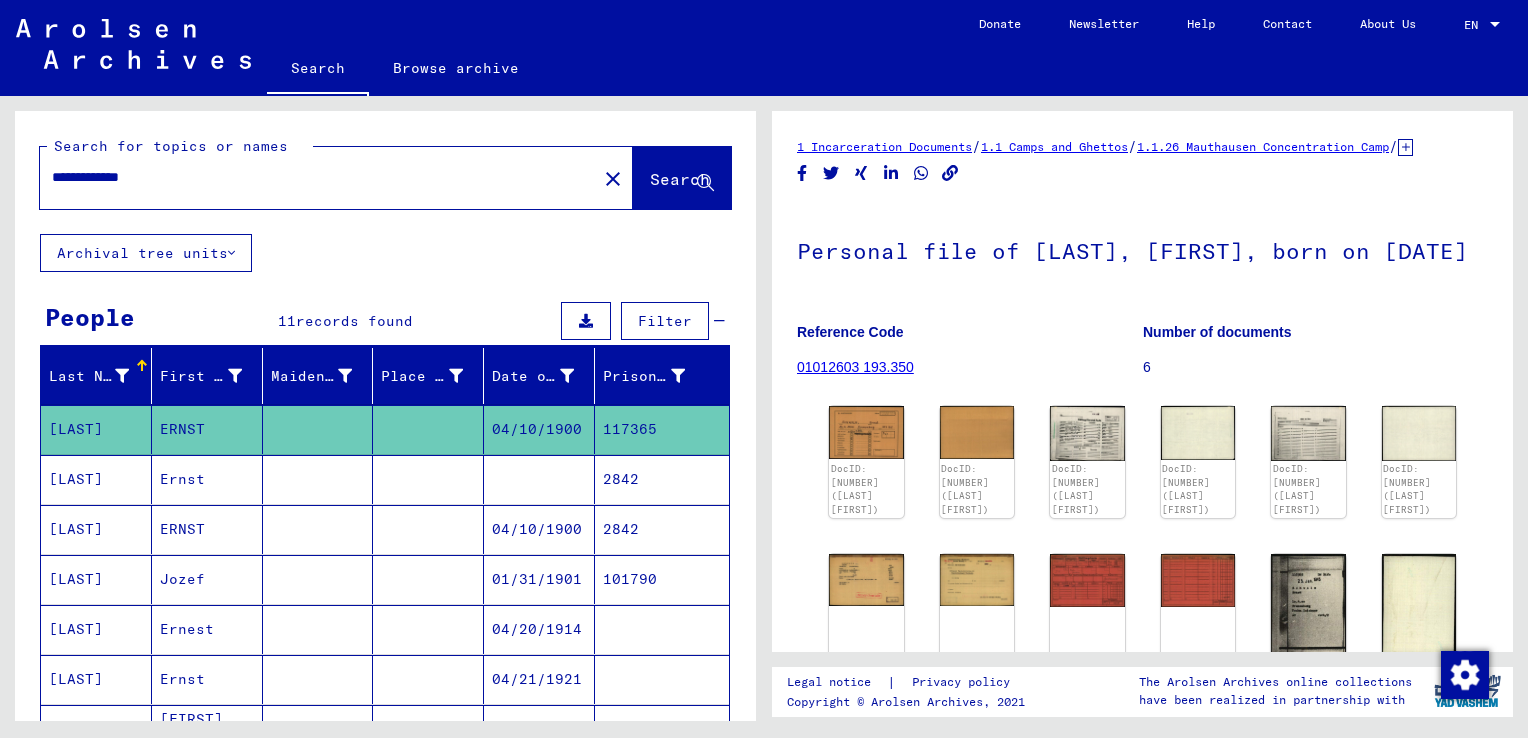 click on "1.1 Camps and Ghettos" 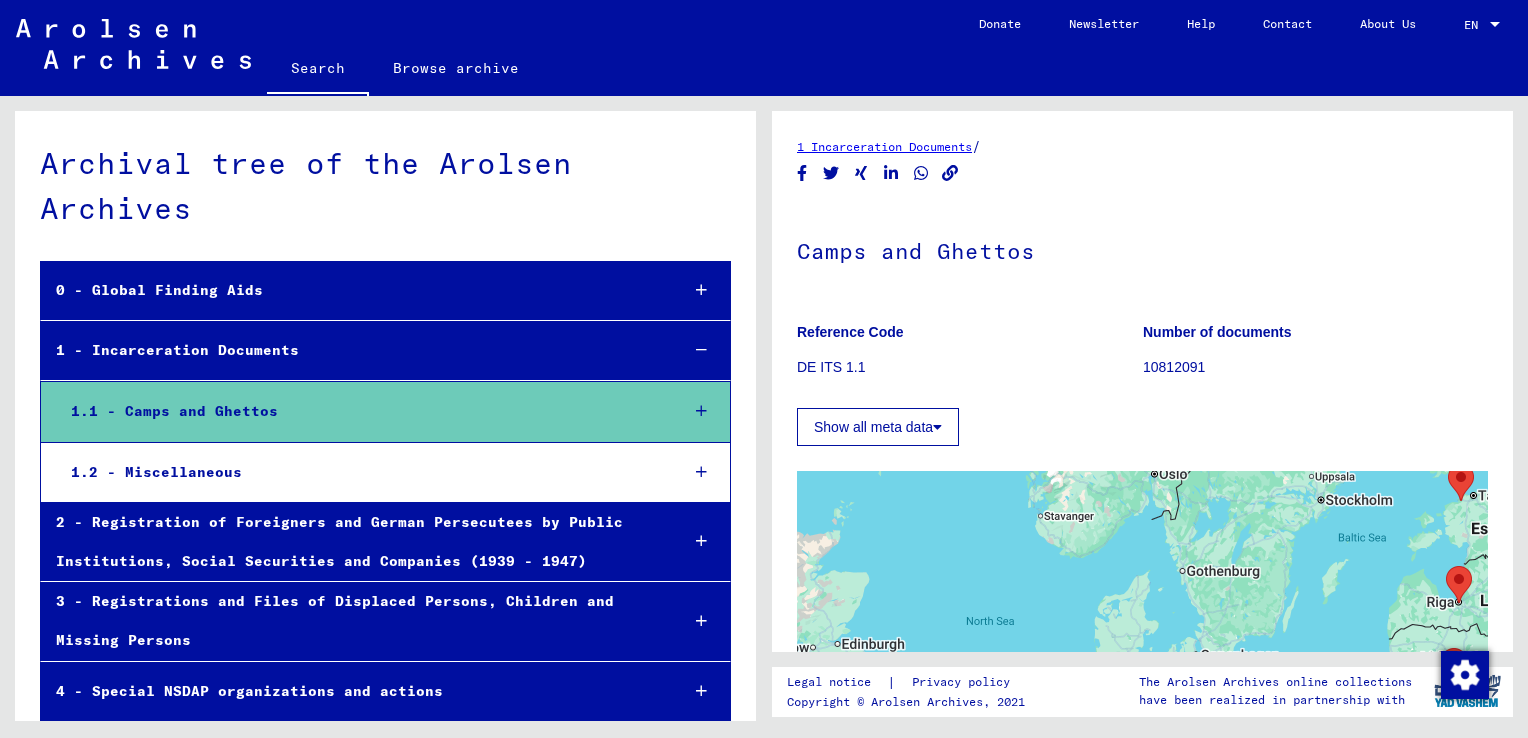 scroll, scrollTop: 151, scrollLeft: 0, axis: vertical 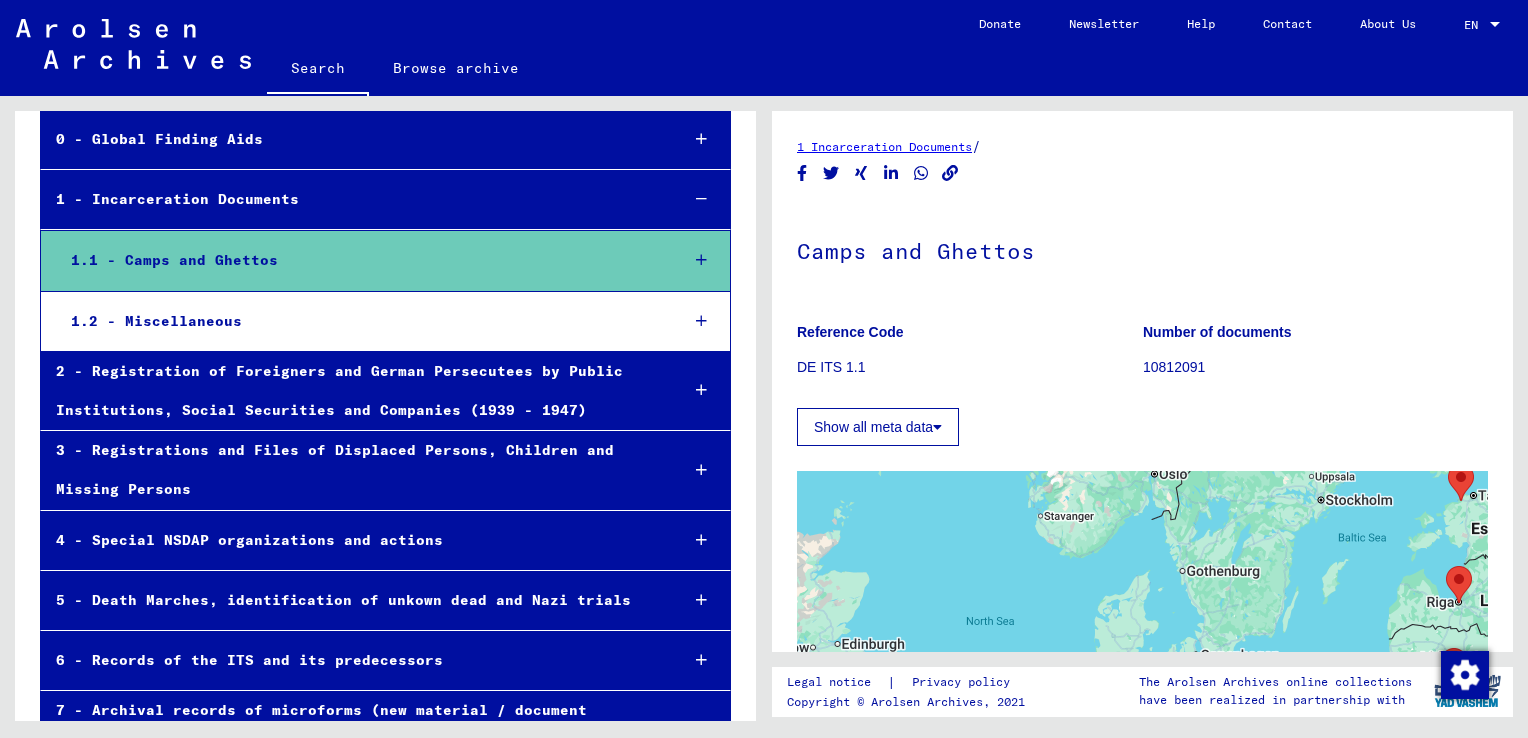 click on "1.1 - Camps and Ghettos" at bounding box center [359, 260] 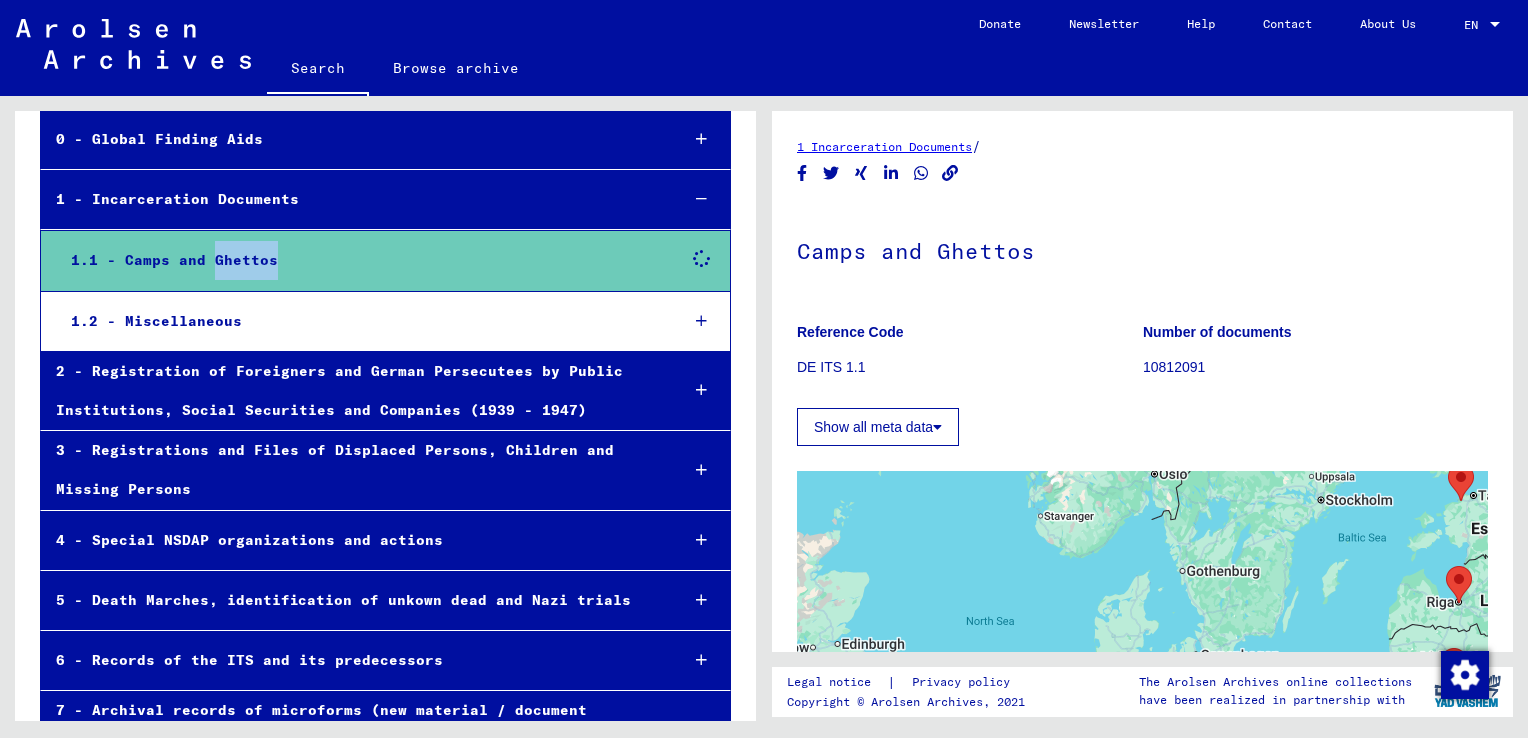 click on "1.1 - Camps and Ghettos" at bounding box center (359, 260) 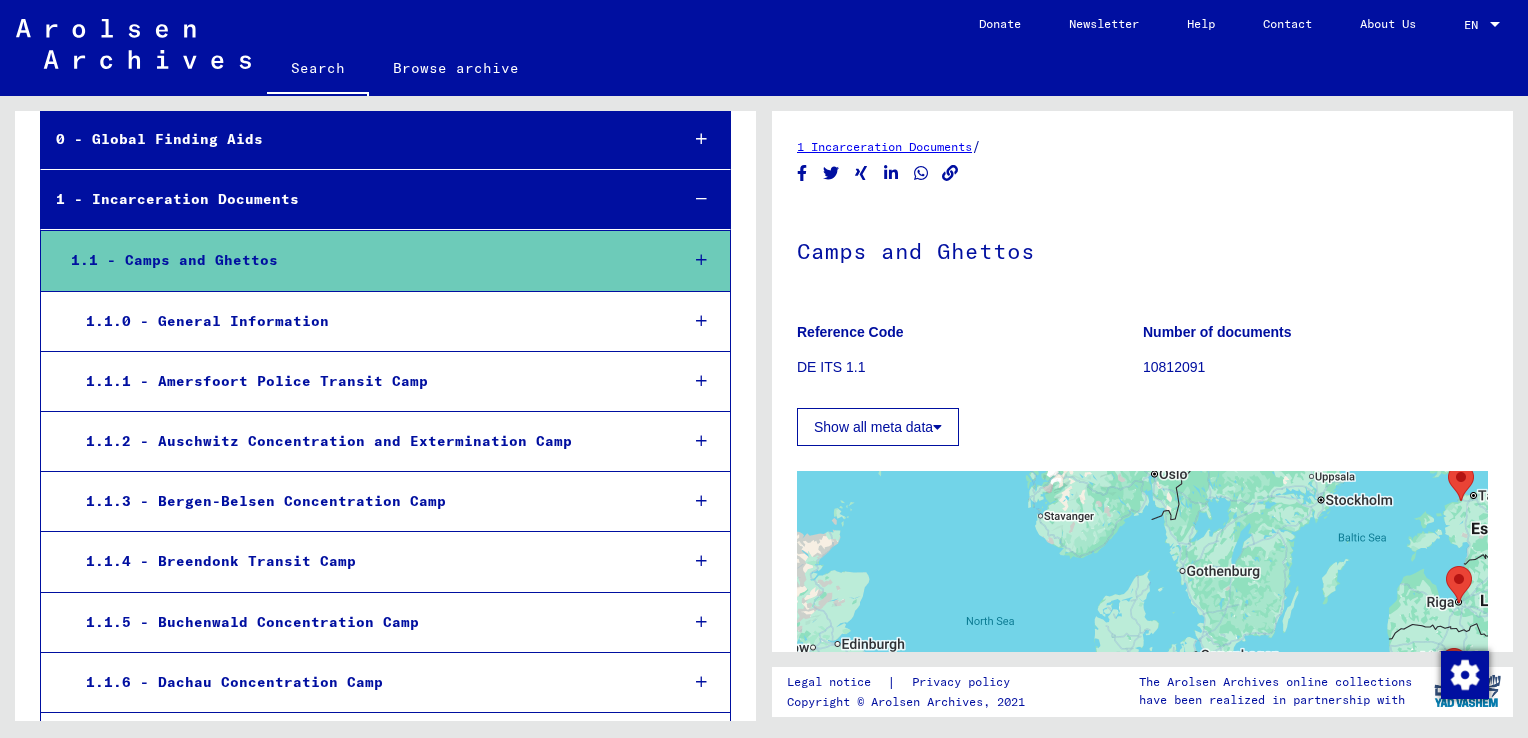 click on "1.1.6 - Dachau Concentration Camp" at bounding box center (366, 682) 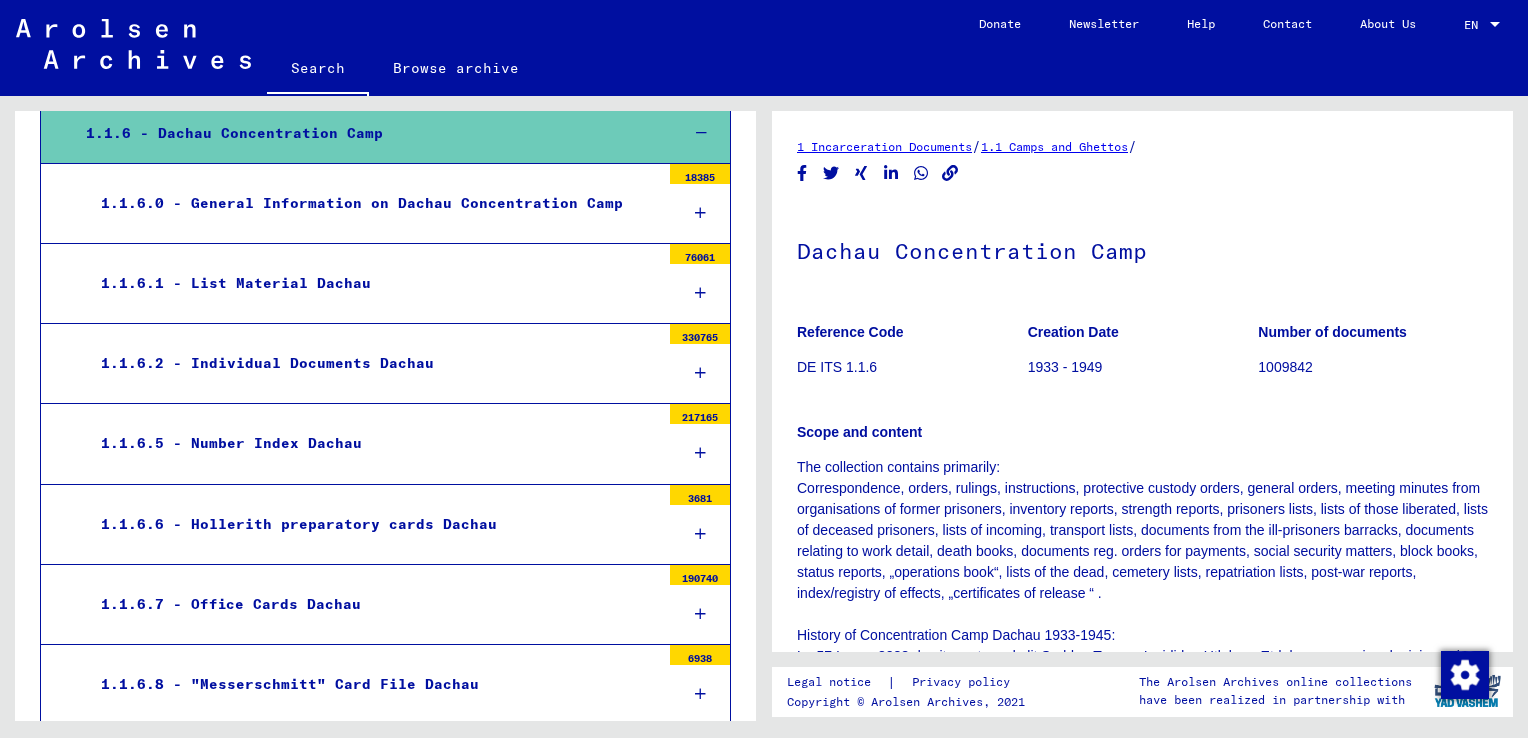 scroll, scrollTop: 693, scrollLeft: 0, axis: vertical 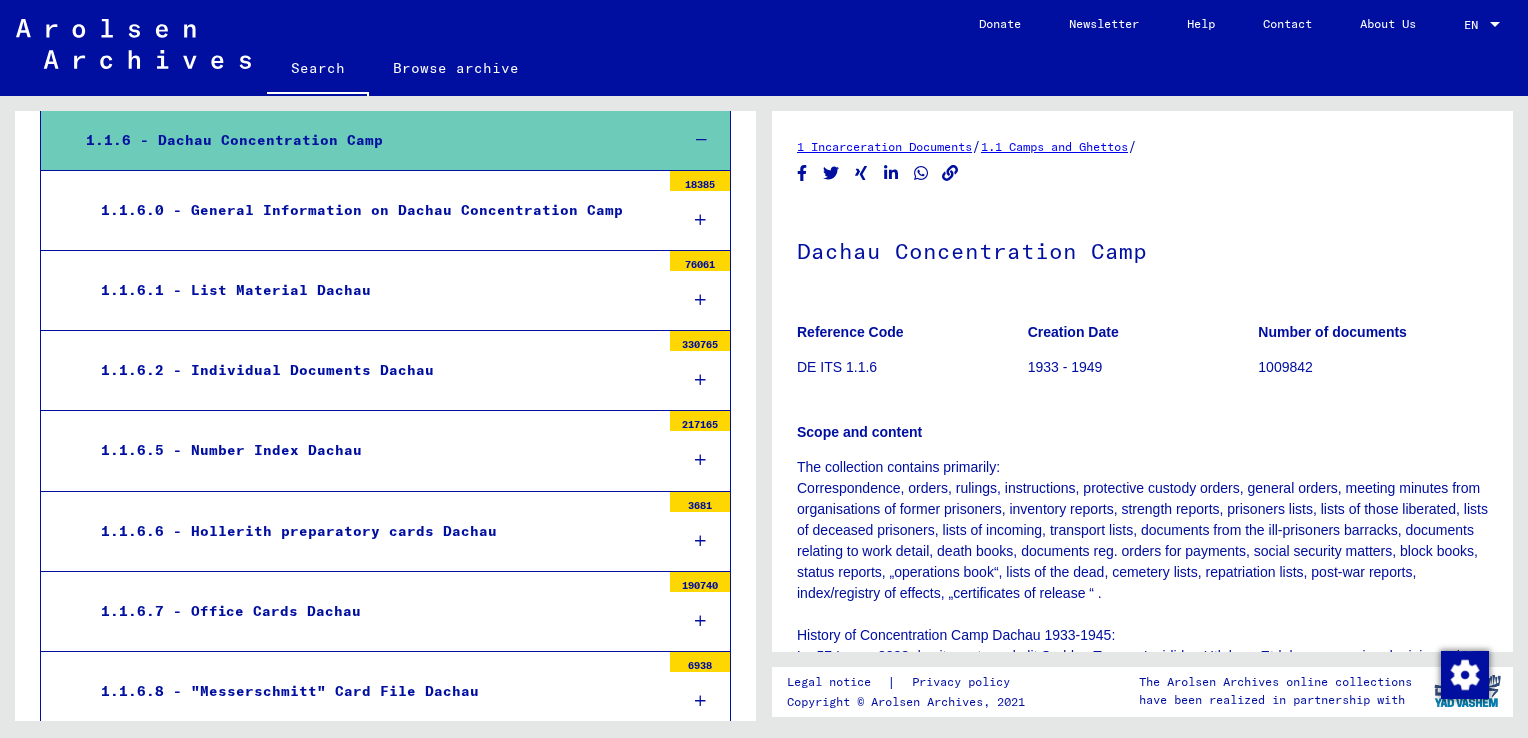 click on "1.1.6.0 - General Information on Dachau Concentration Camp" at bounding box center [373, 210] 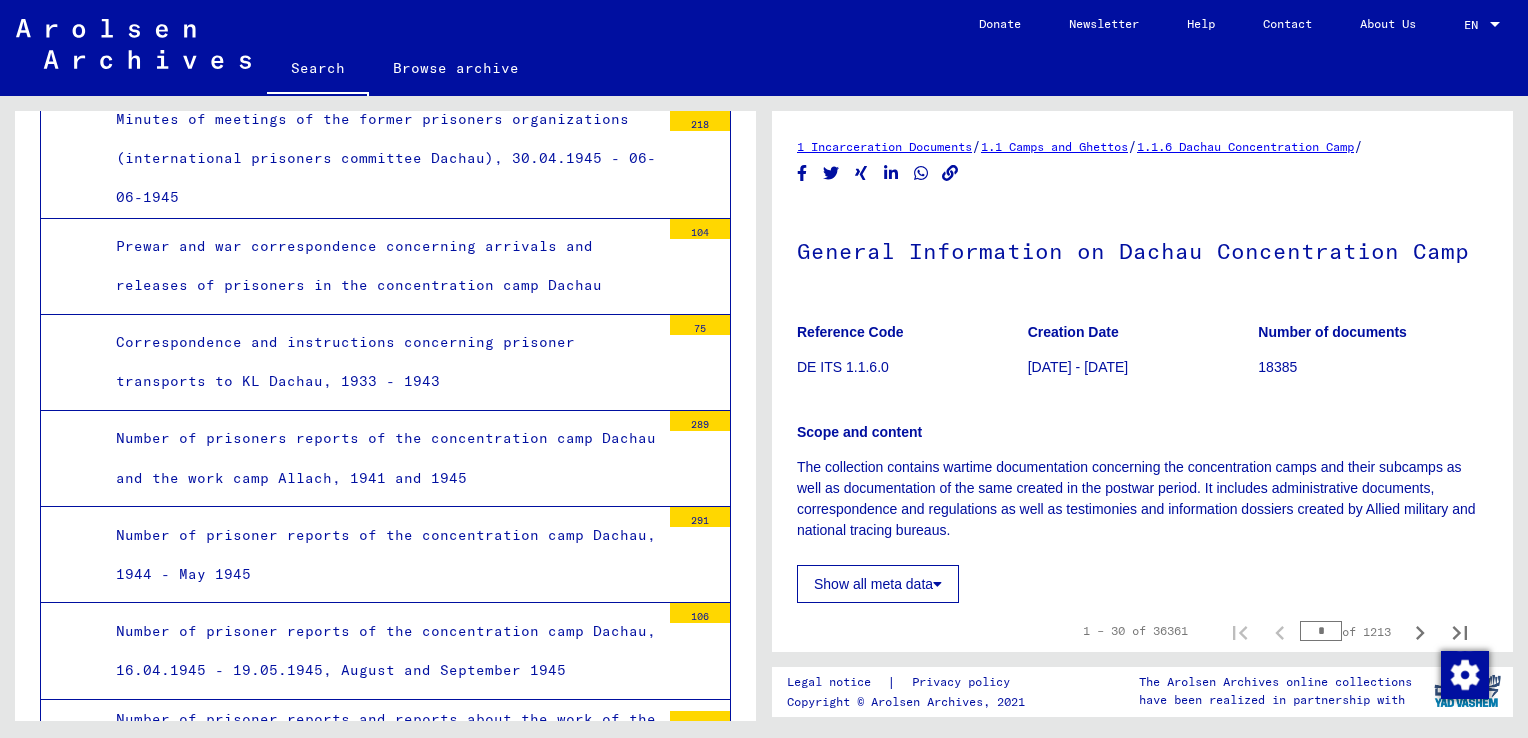 scroll, scrollTop: 1138, scrollLeft: 0, axis: vertical 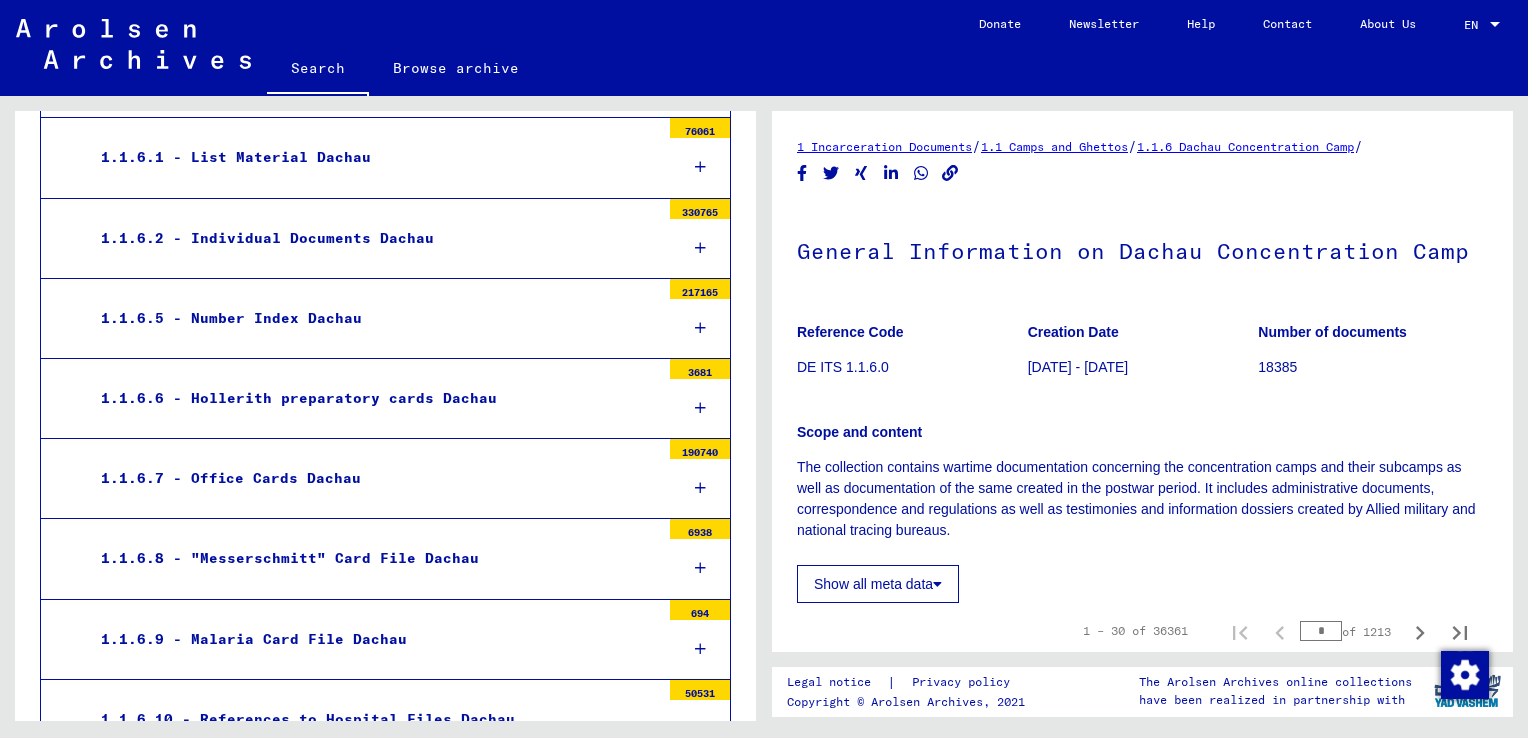 click on "1.1.6.1 - List Material Dachau" at bounding box center (373, 157) 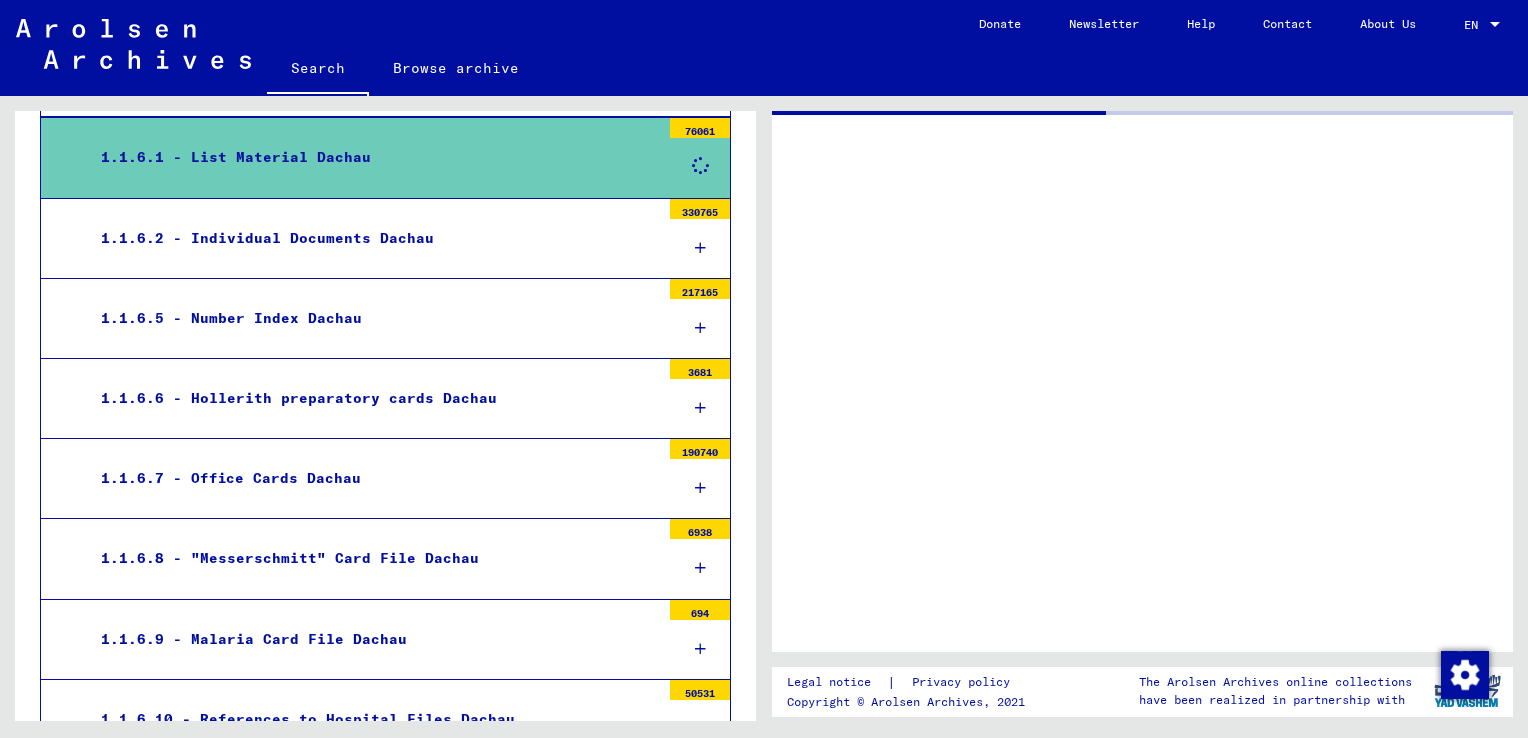 scroll, scrollTop: 7432, scrollLeft: 0, axis: vertical 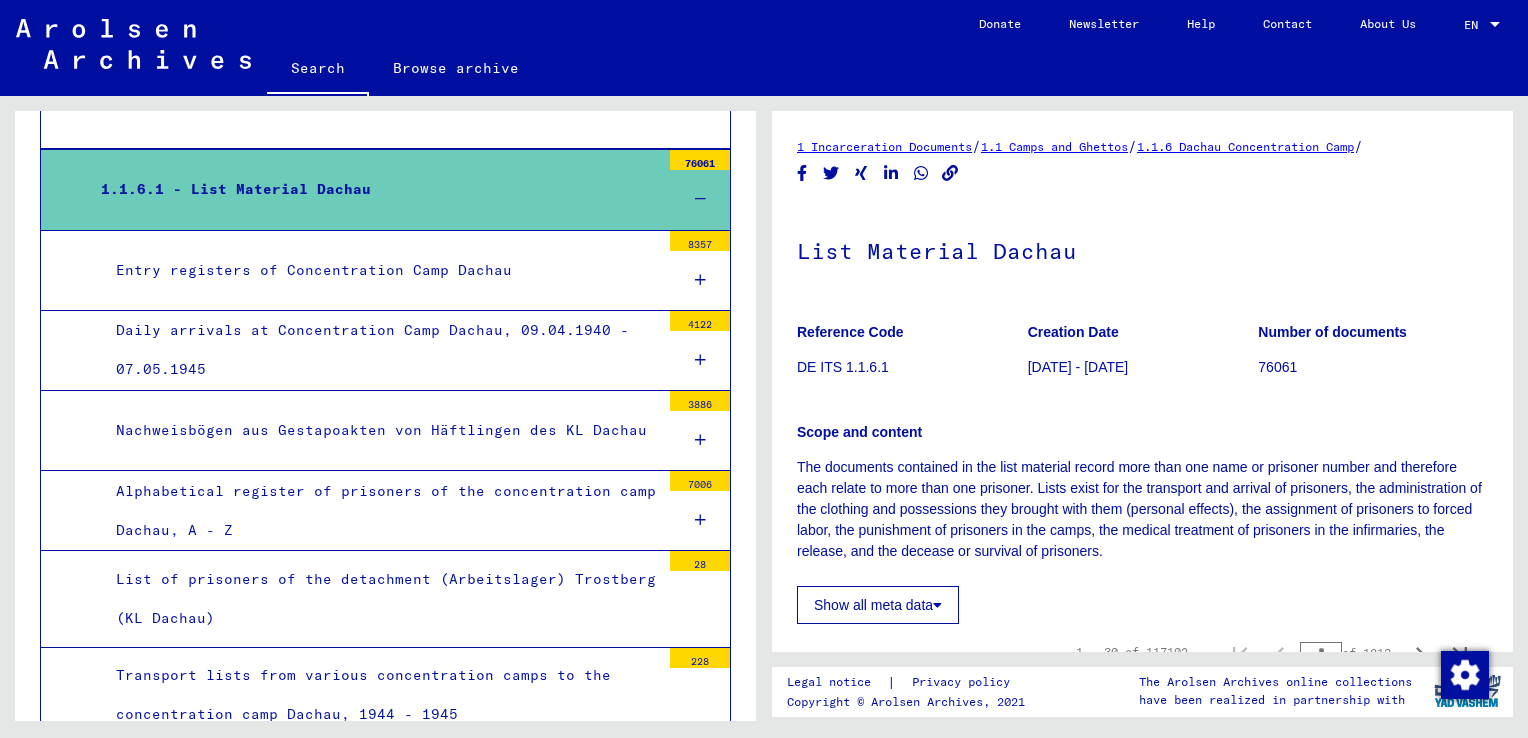 click on "Daily arrivals at Concentration Camp Dachau, 09.04.1940 - 07.05.1945" at bounding box center (380, 350) 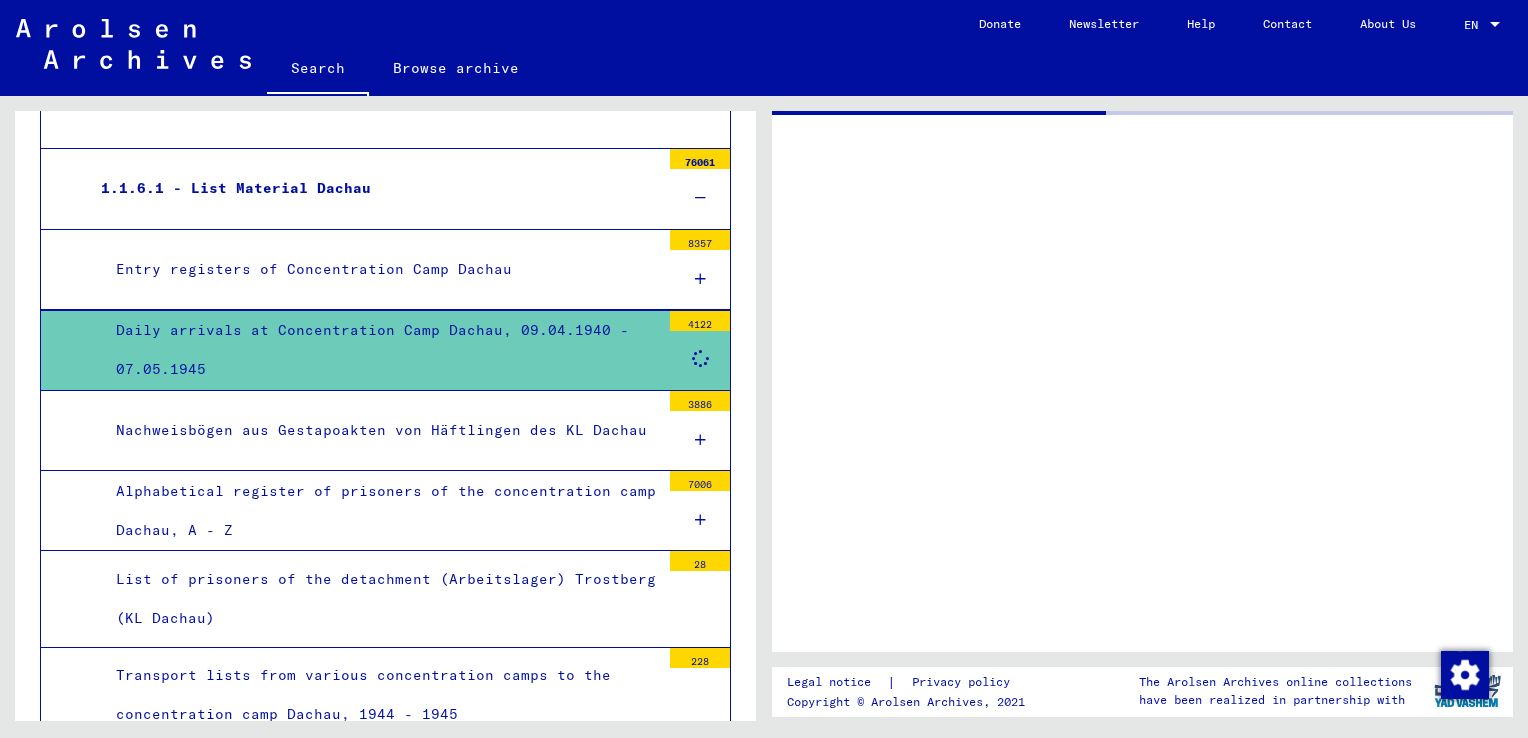 scroll, scrollTop: 7431, scrollLeft: 0, axis: vertical 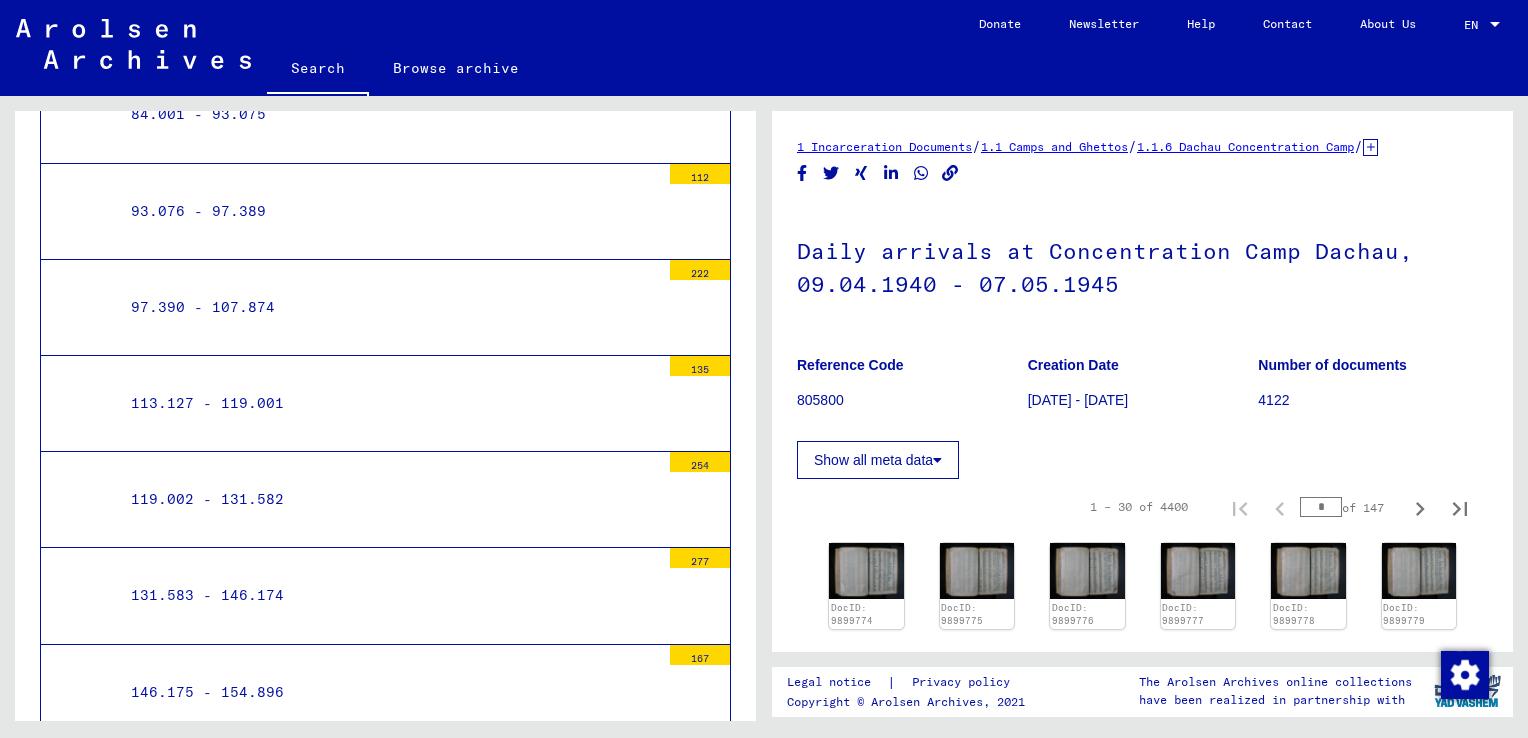click on "97.390 - 107.874" at bounding box center [388, 307] 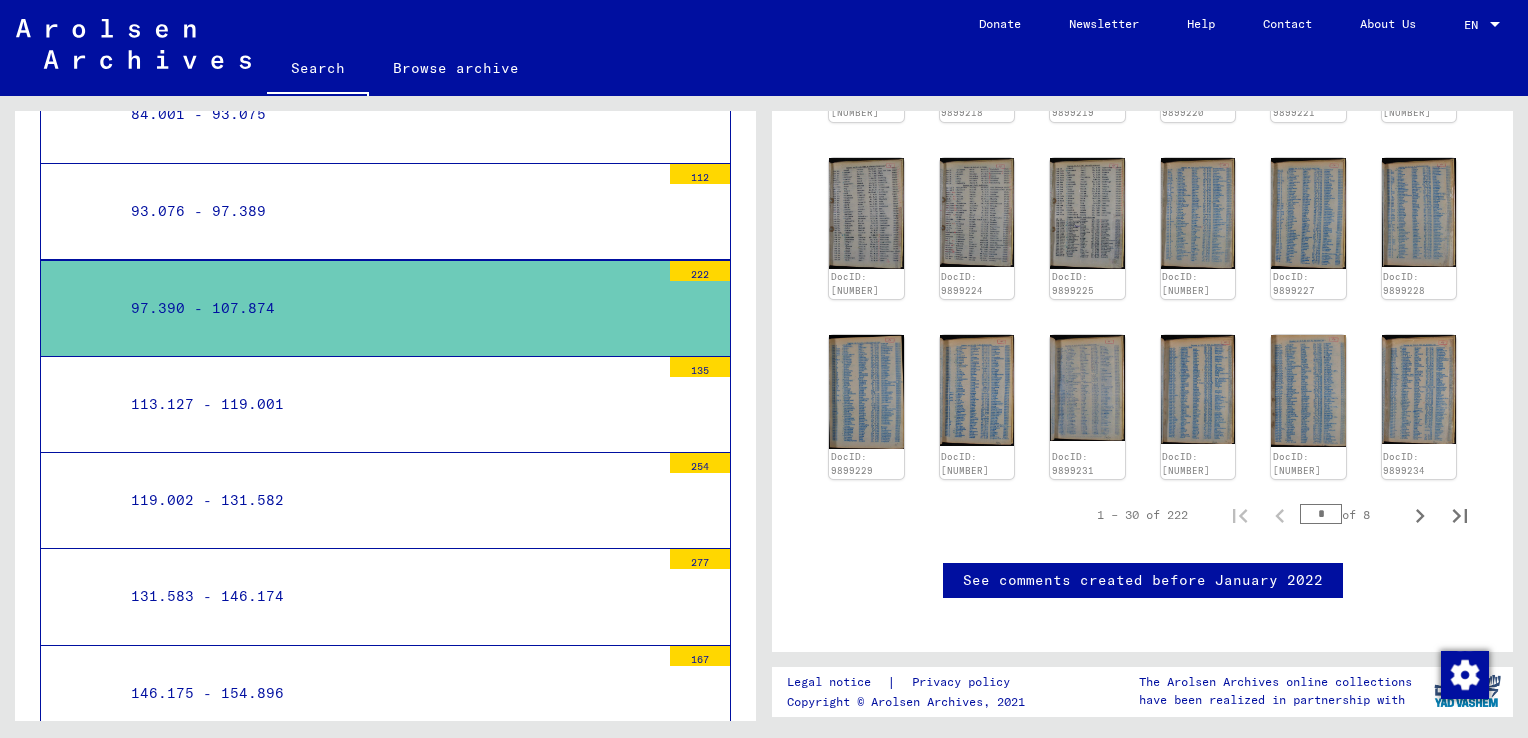 scroll, scrollTop: 1020, scrollLeft: 0, axis: vertical 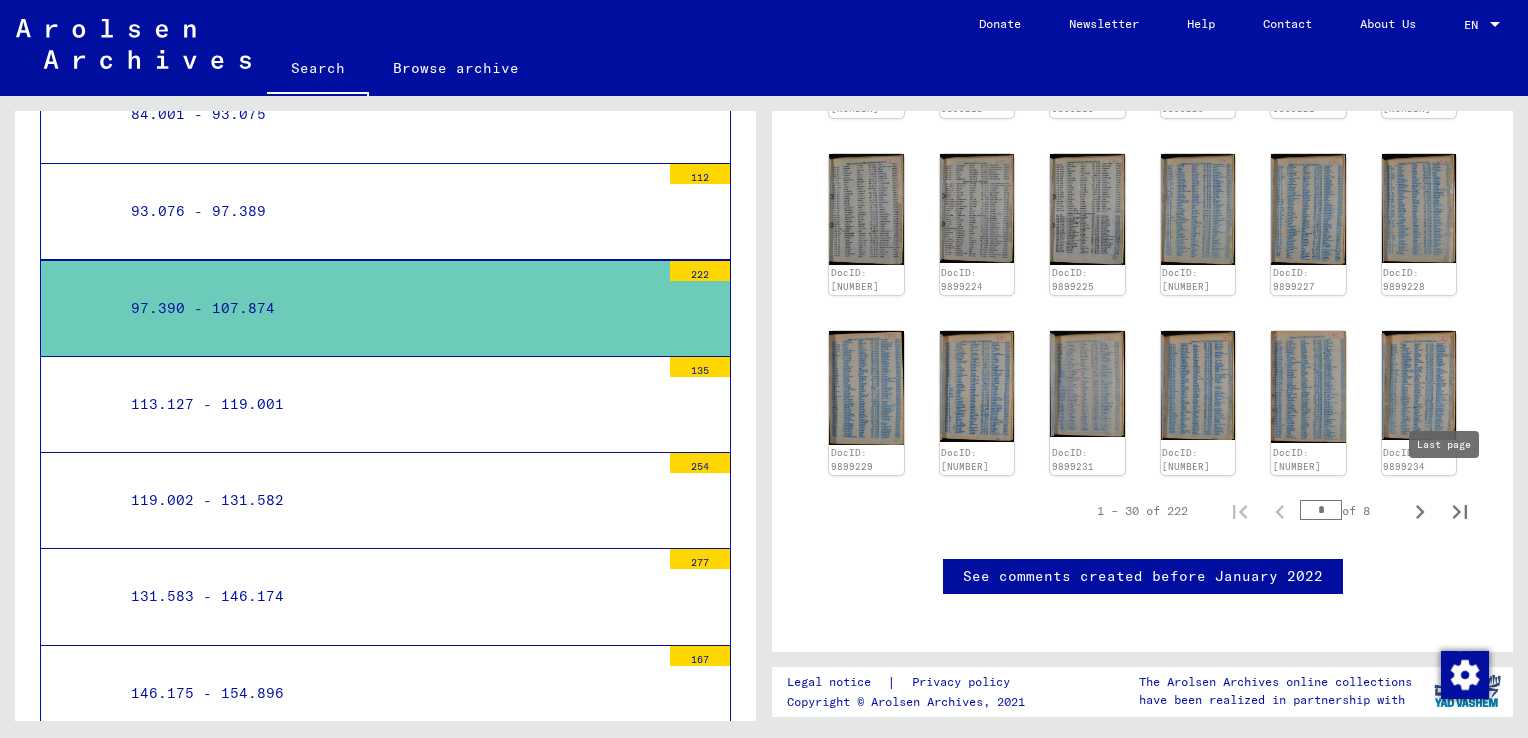 click 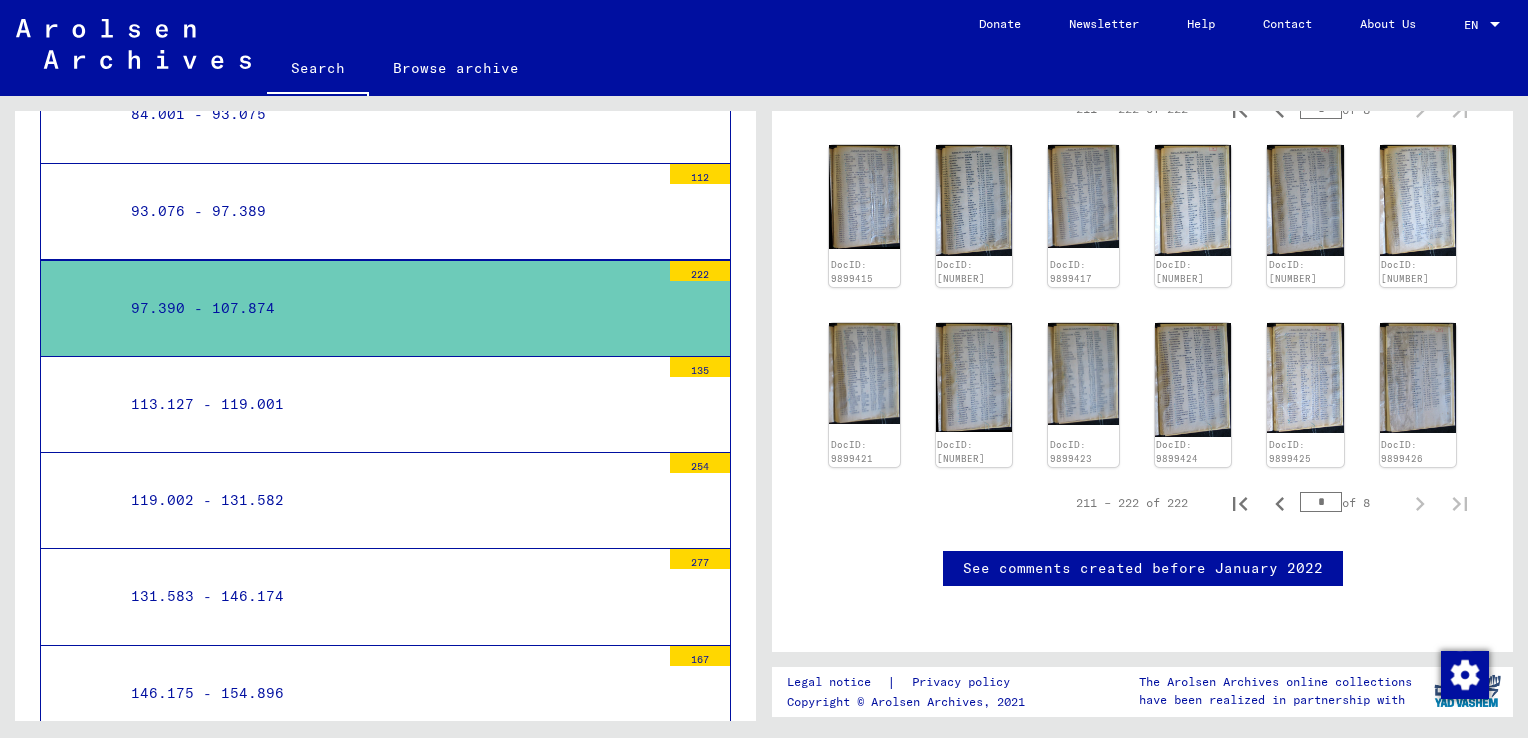 scroll, scrollTop: 1020, scrollLeft: 0, axis: vertical 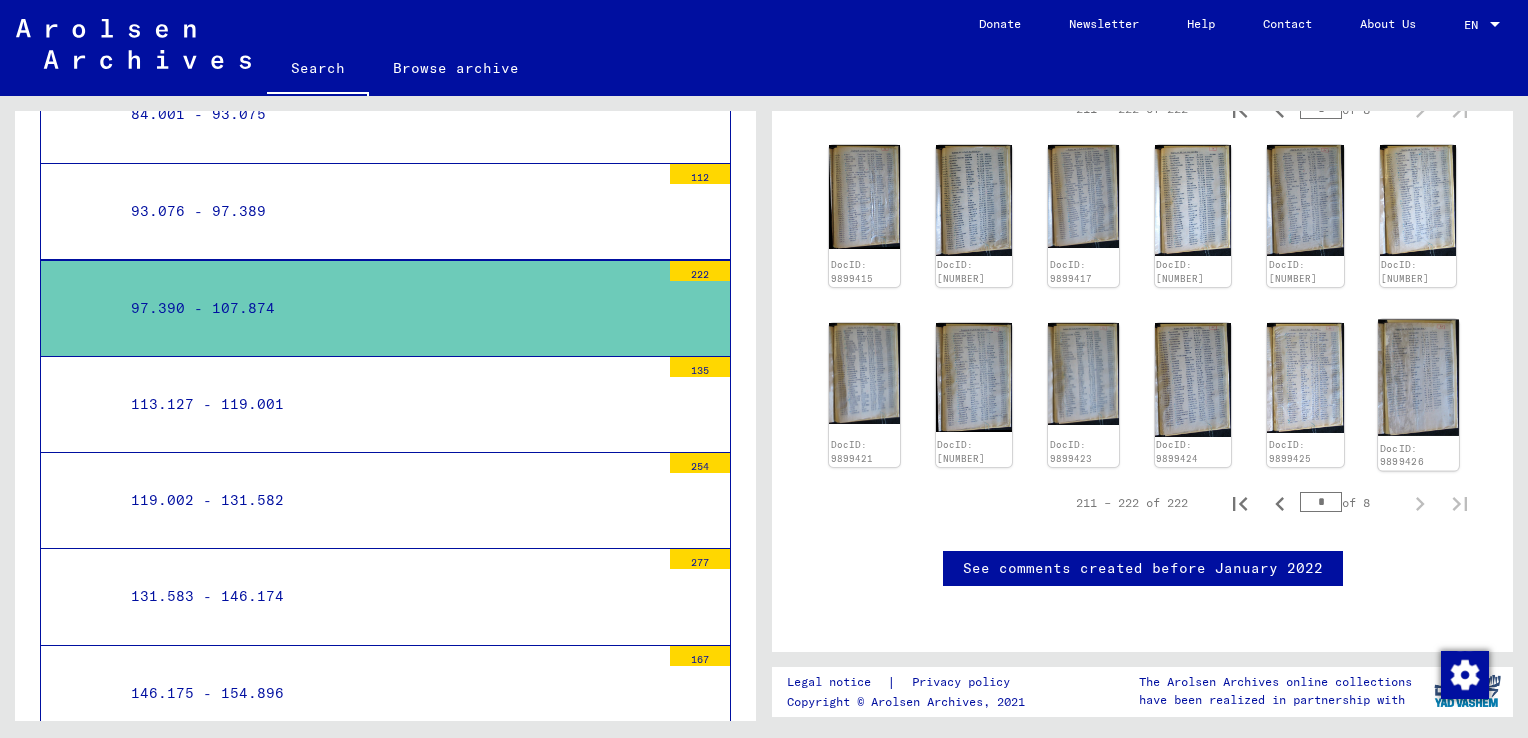 click 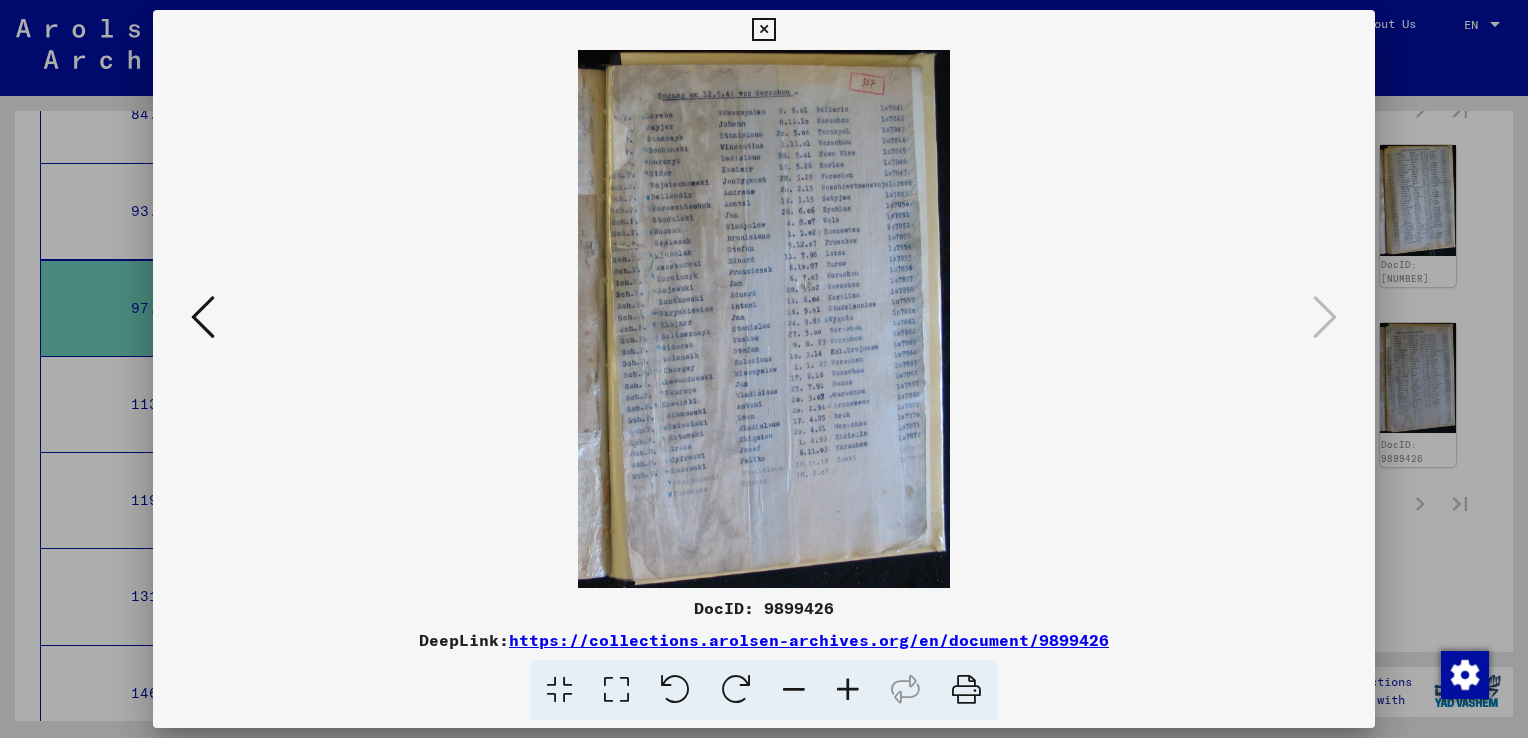 click at bounding box center (763, 30) 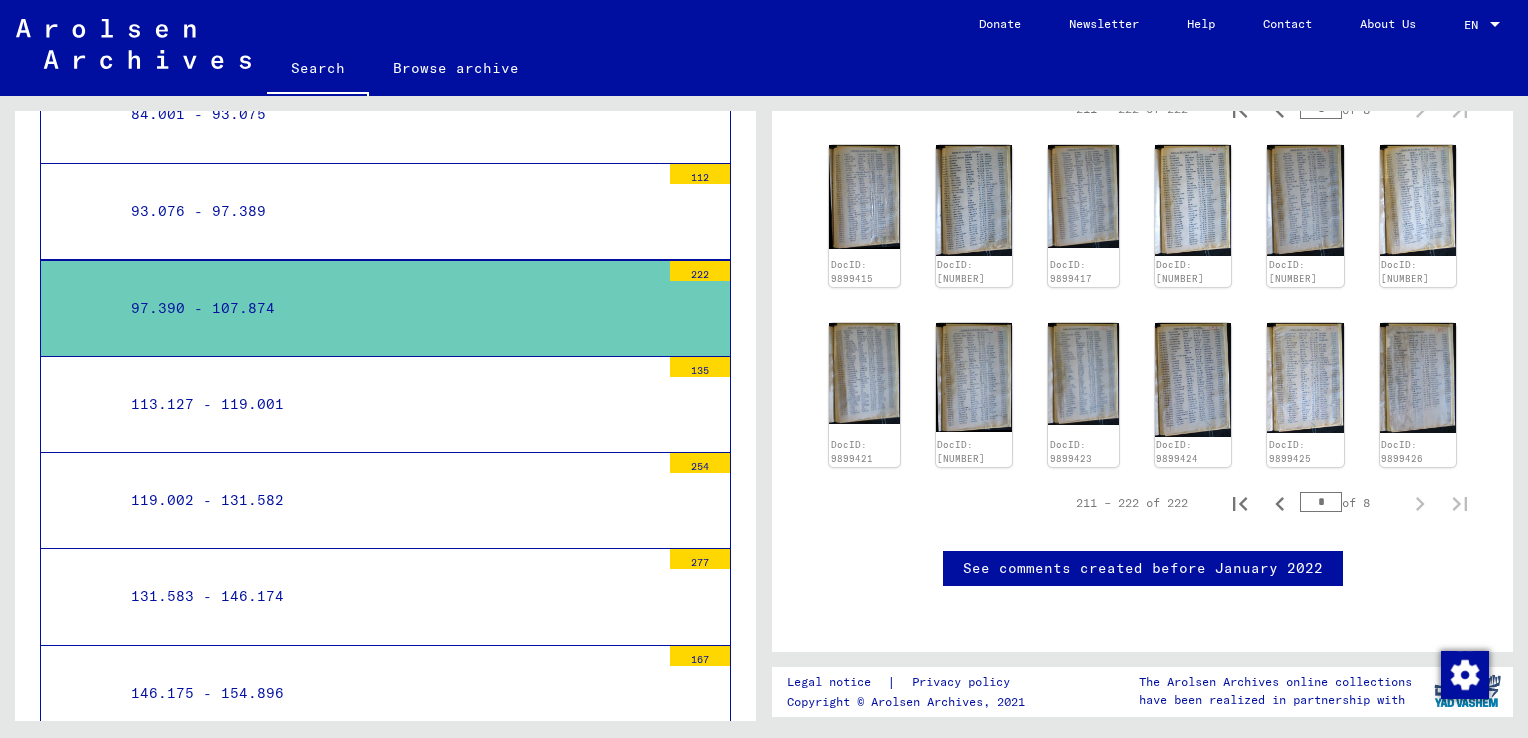 click on "113.127 - 119.001" at bounding box center (388, 404) 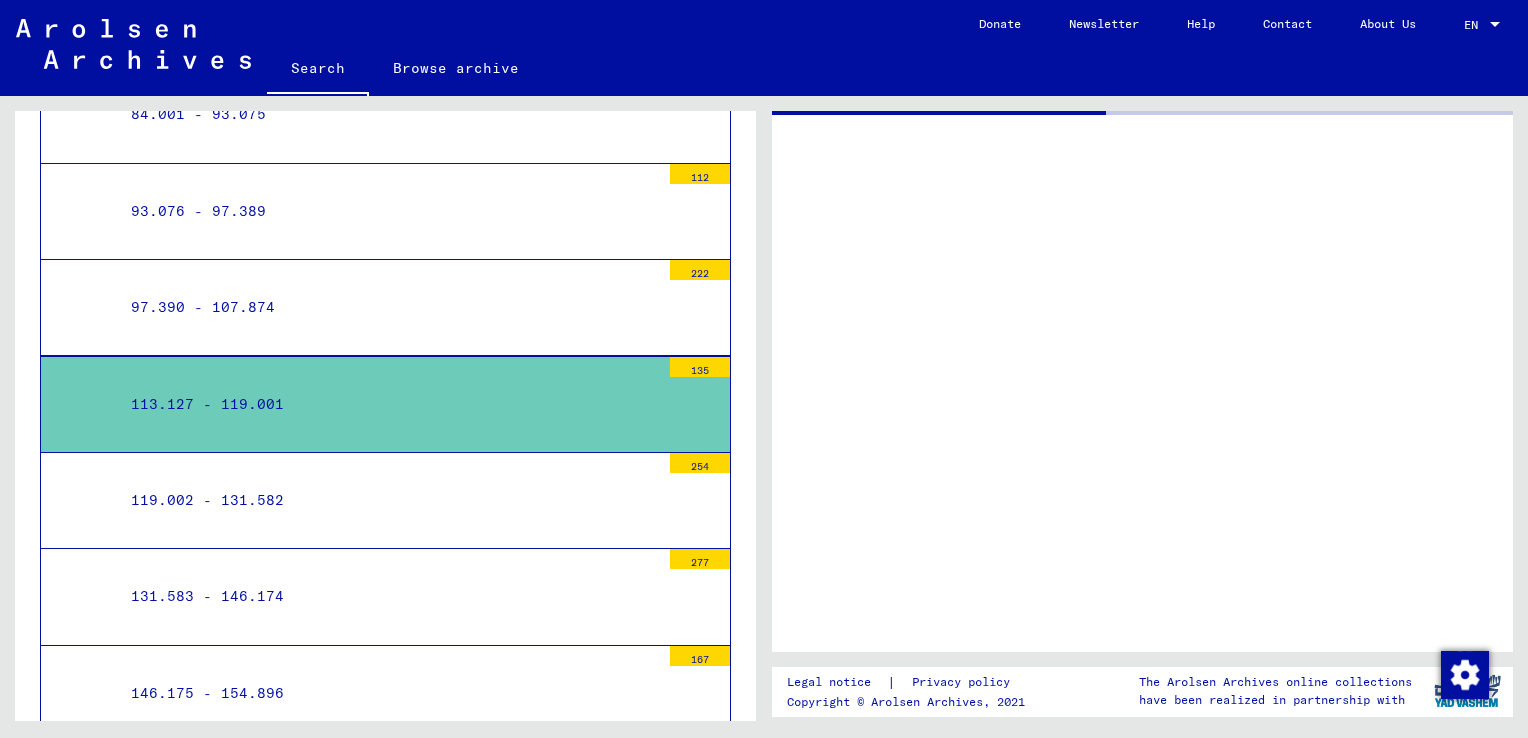 scroll, scrollTop: 0, scrollLeft: 0, axis: both 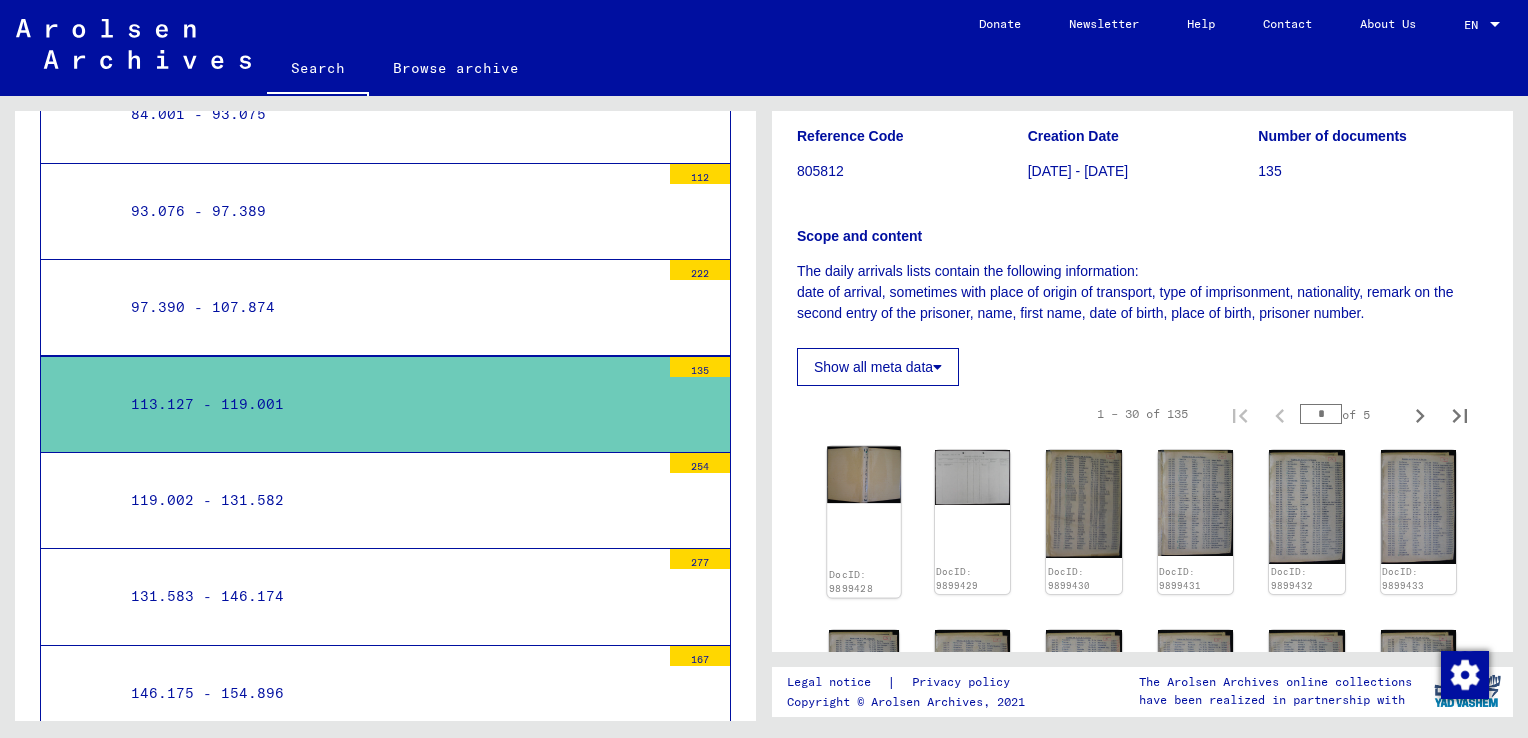 click 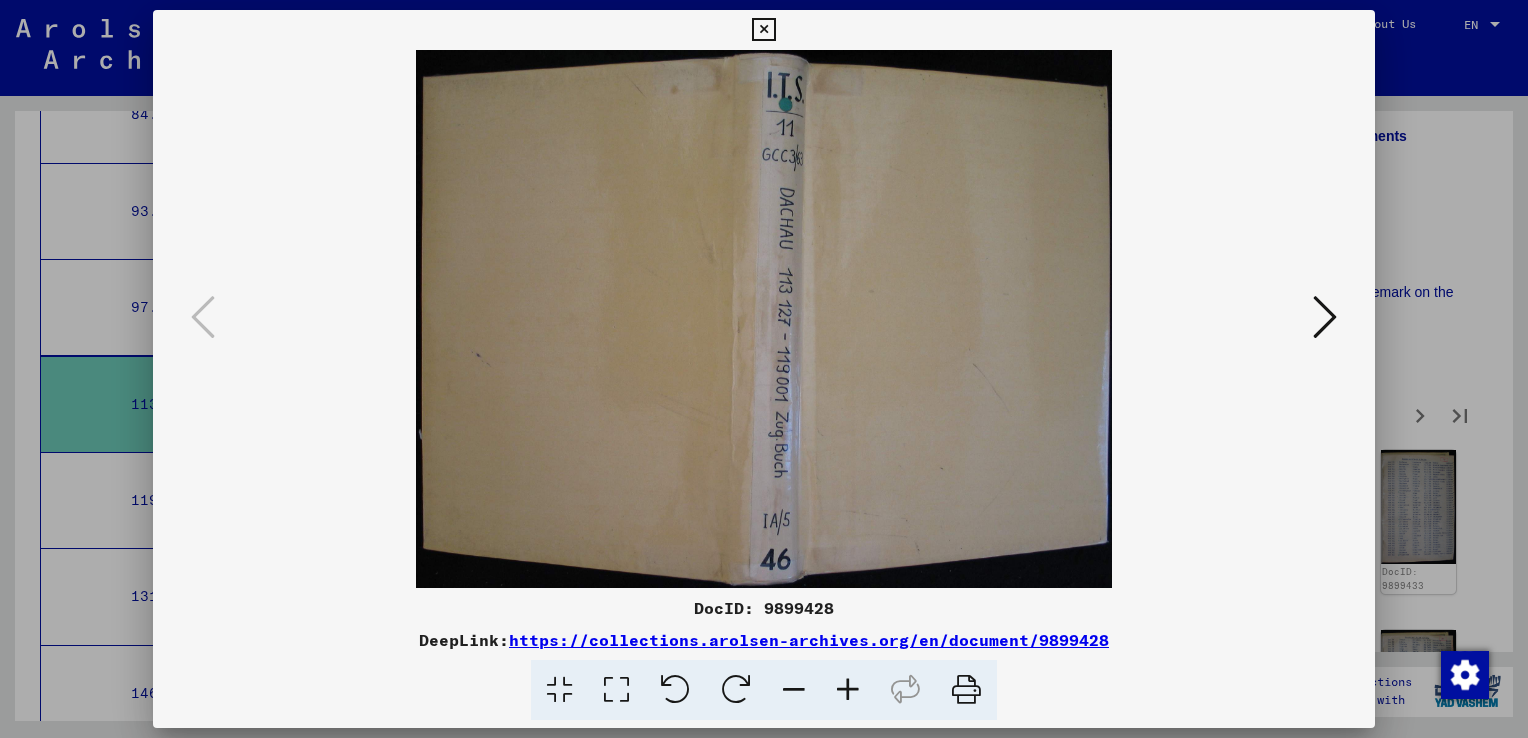 click at bounding box center (763, 30) 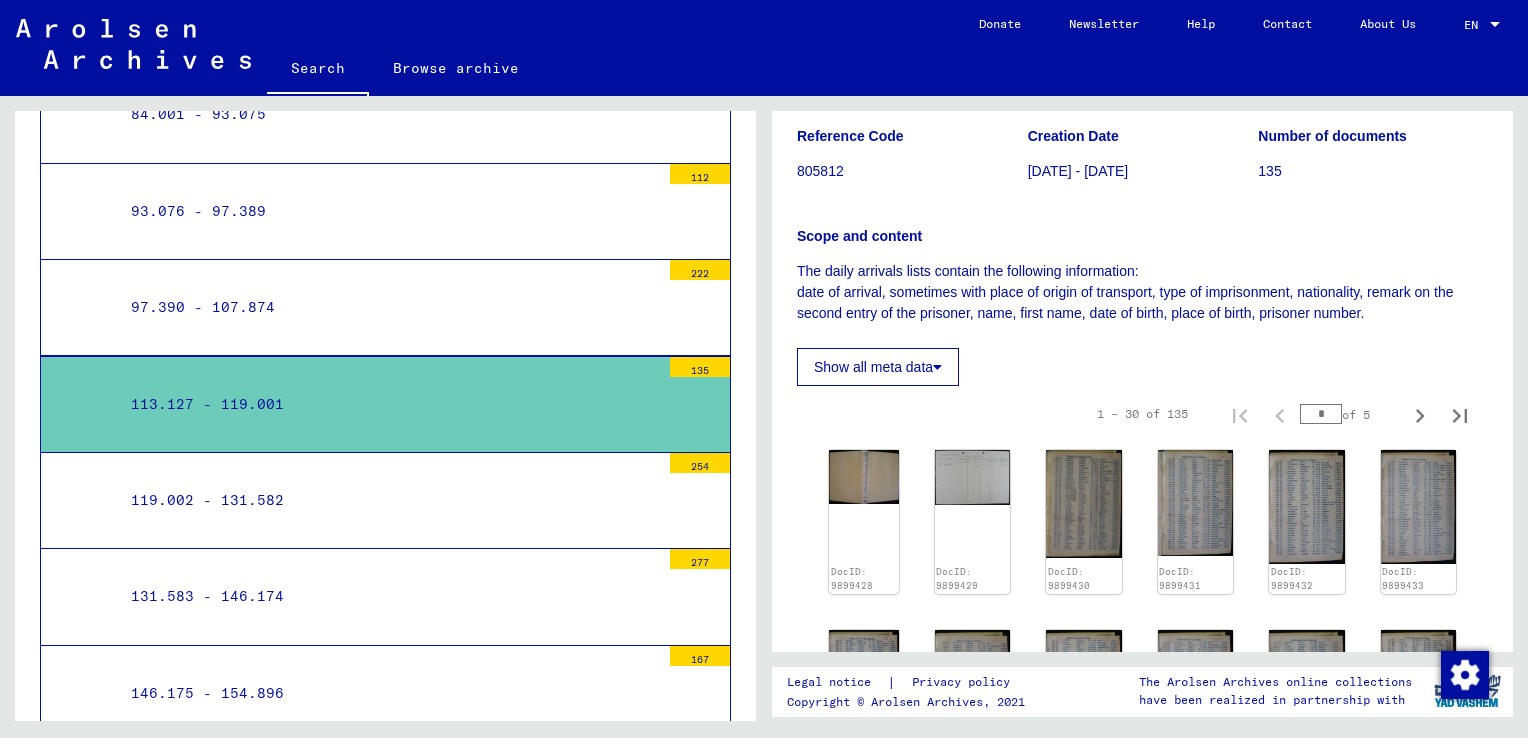 scroll, scrollTop: 9072, scrollLeft: 0, axis: vertical 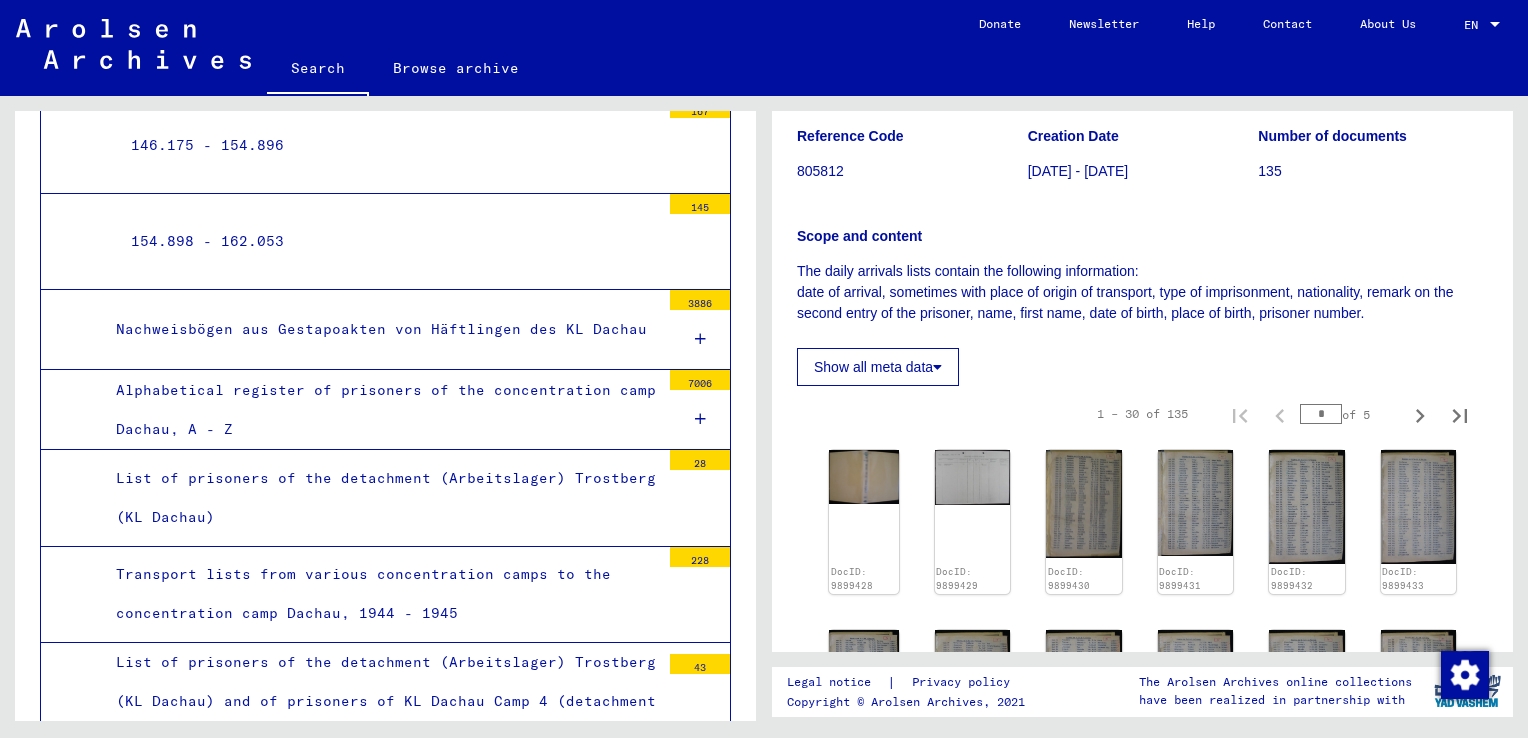 click on "Transport lists from various concentration camps to the concentration camp      Dachau, 1944 - 1945" at bounding box center (380, 594) 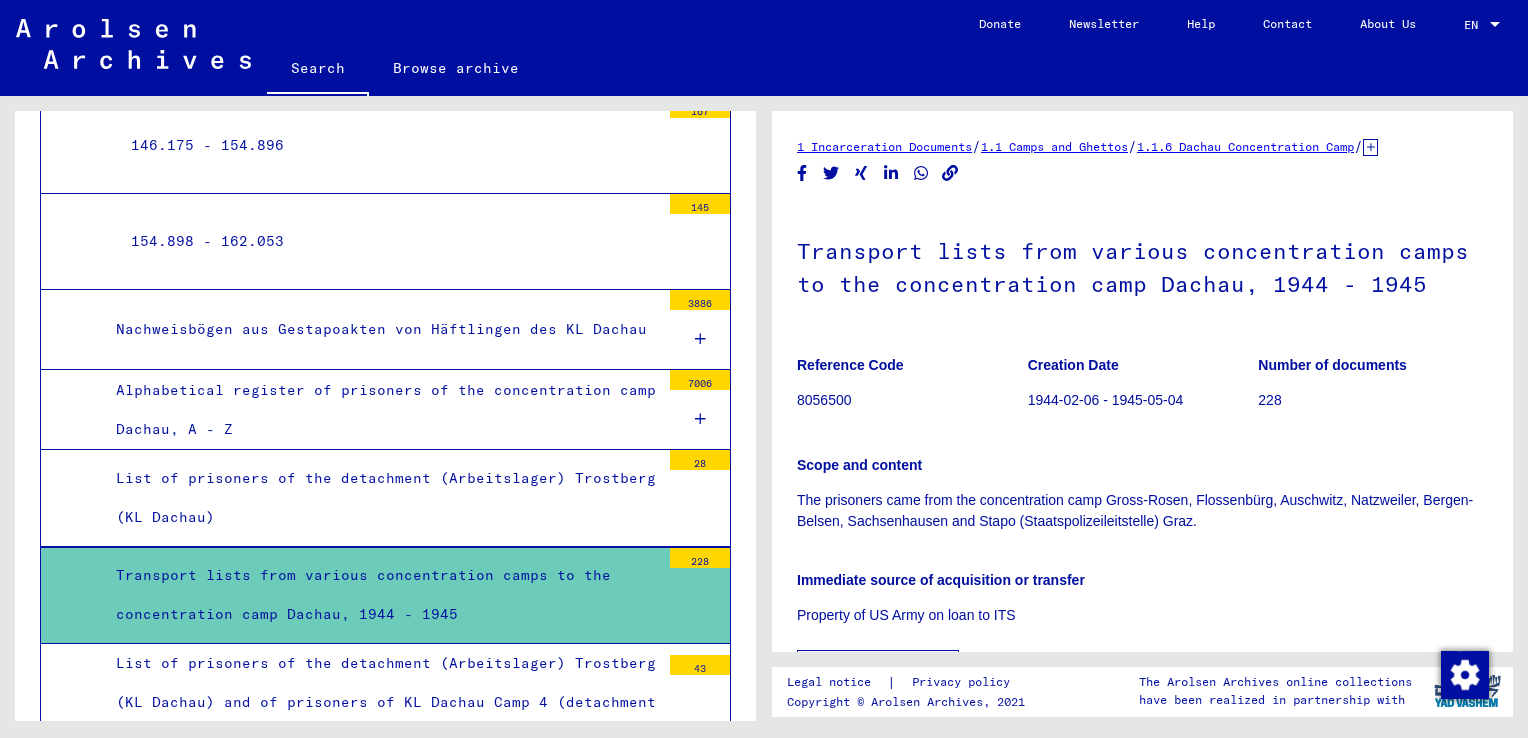 scroll, scrollTop: 473, scrollLeft: 0, axis: vertical 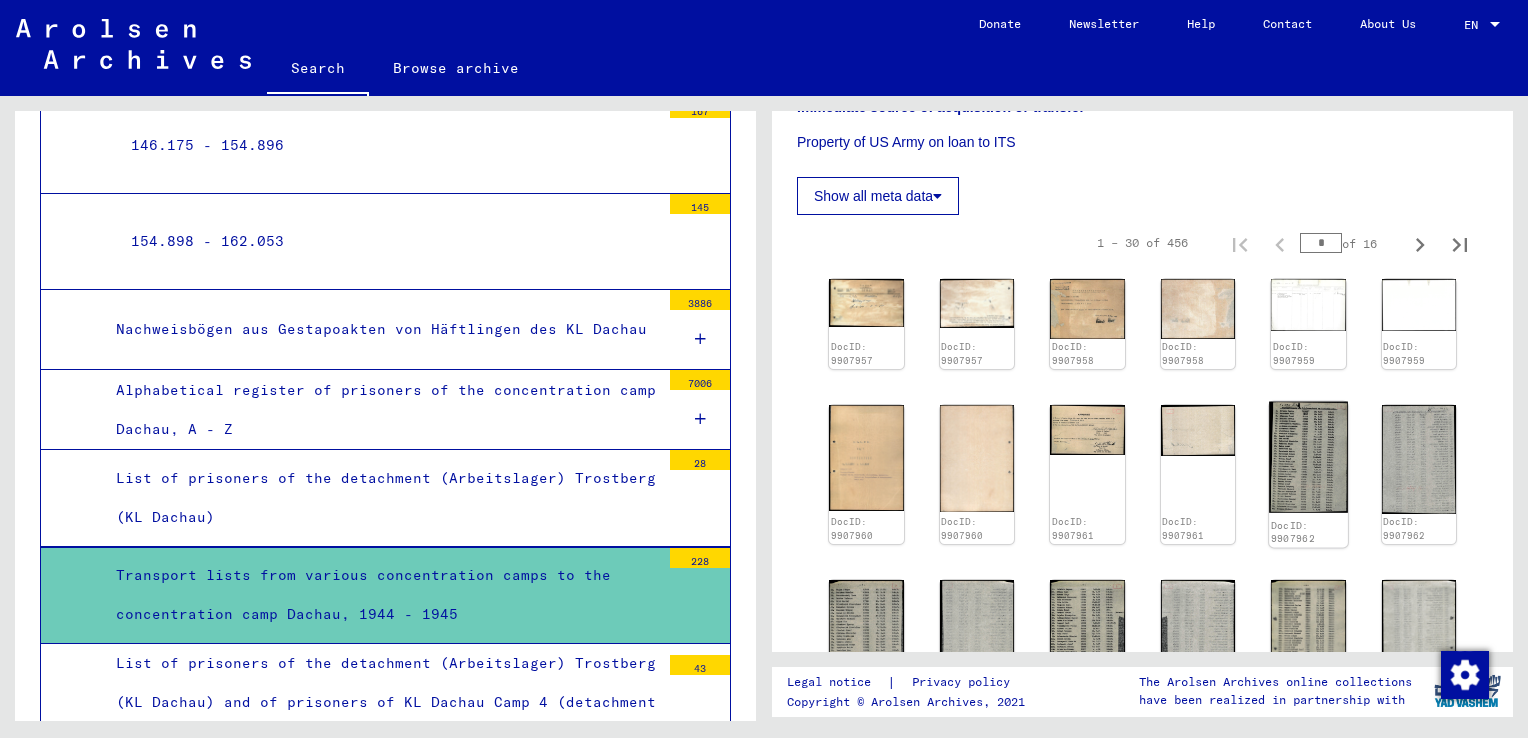 click 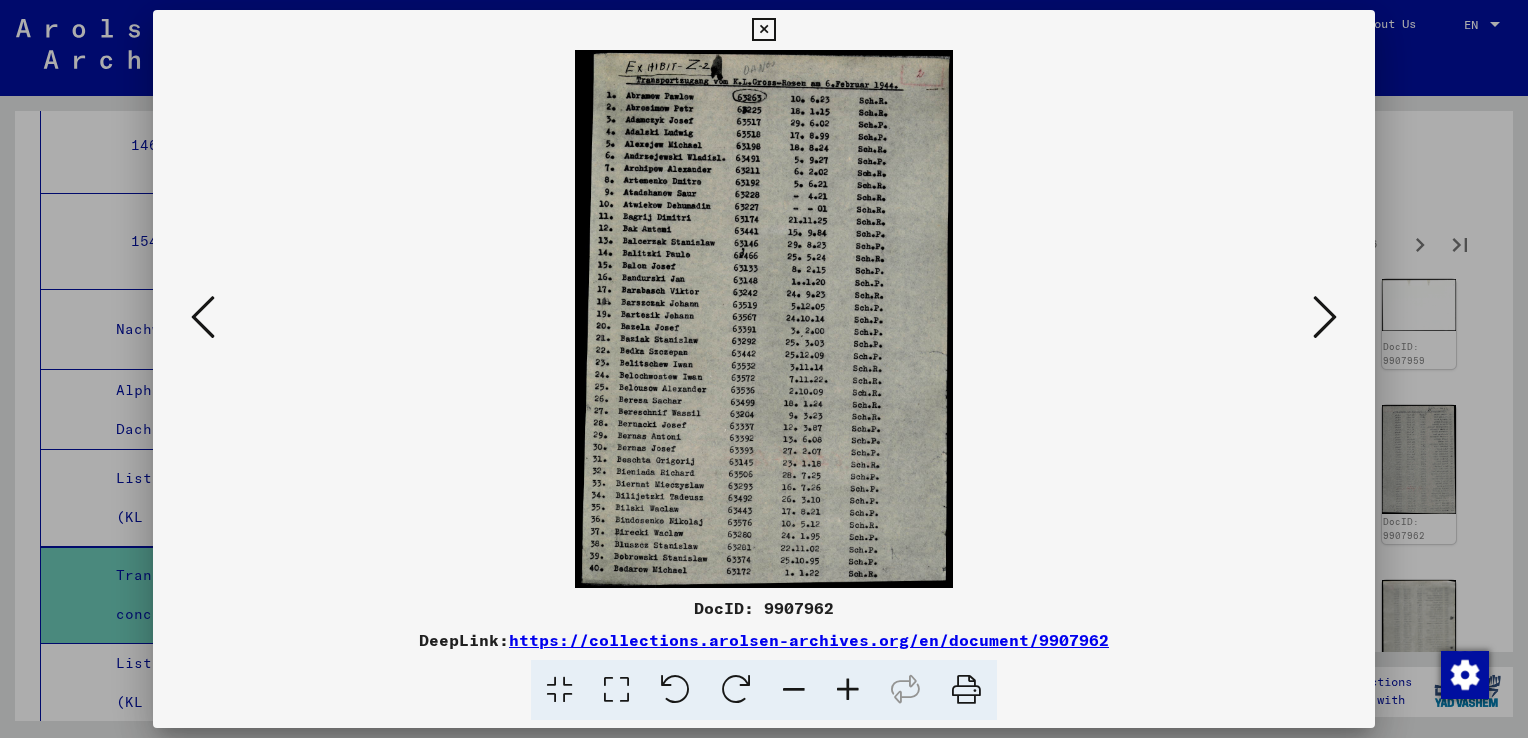 click at bounding box center [1325, 317] 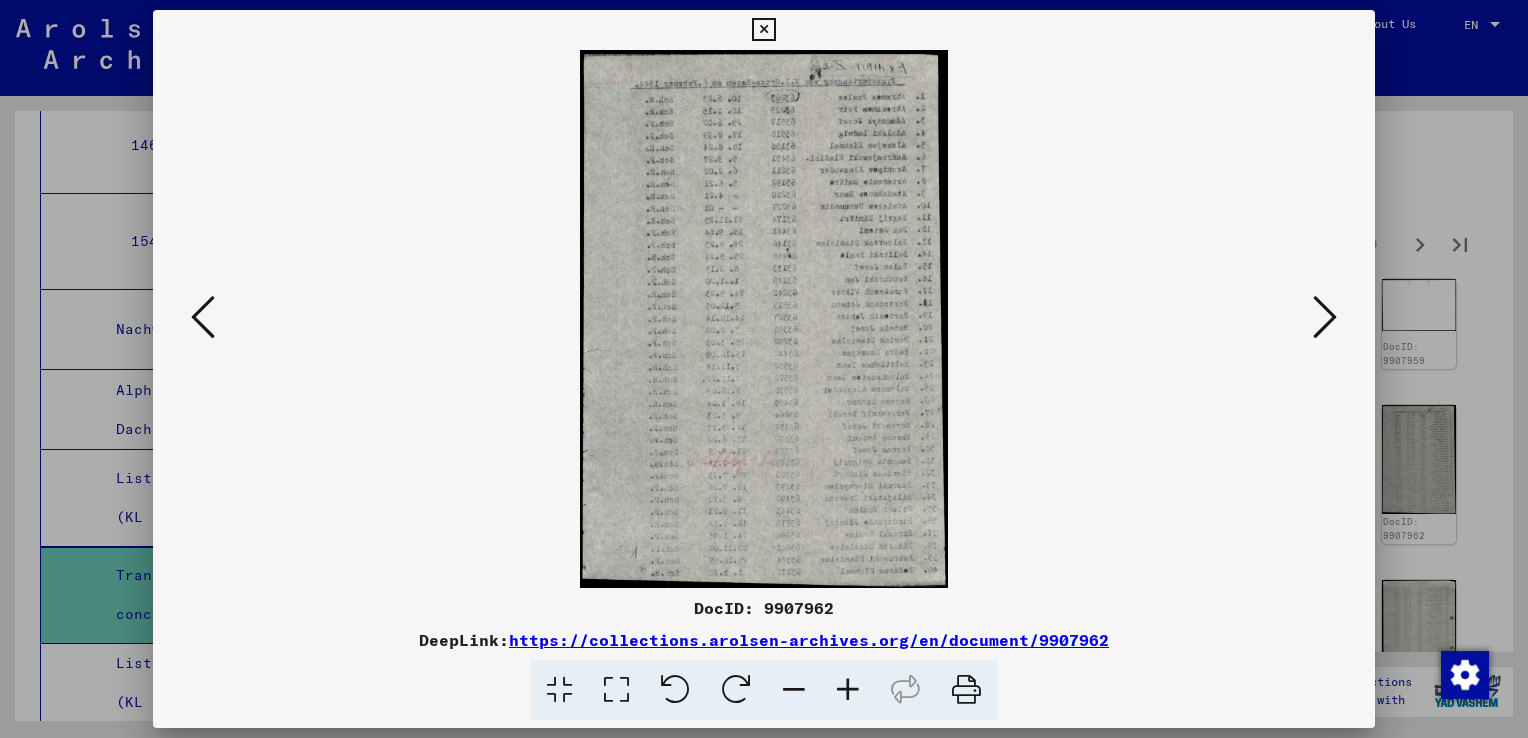 click at bounding box center (1325, 317) 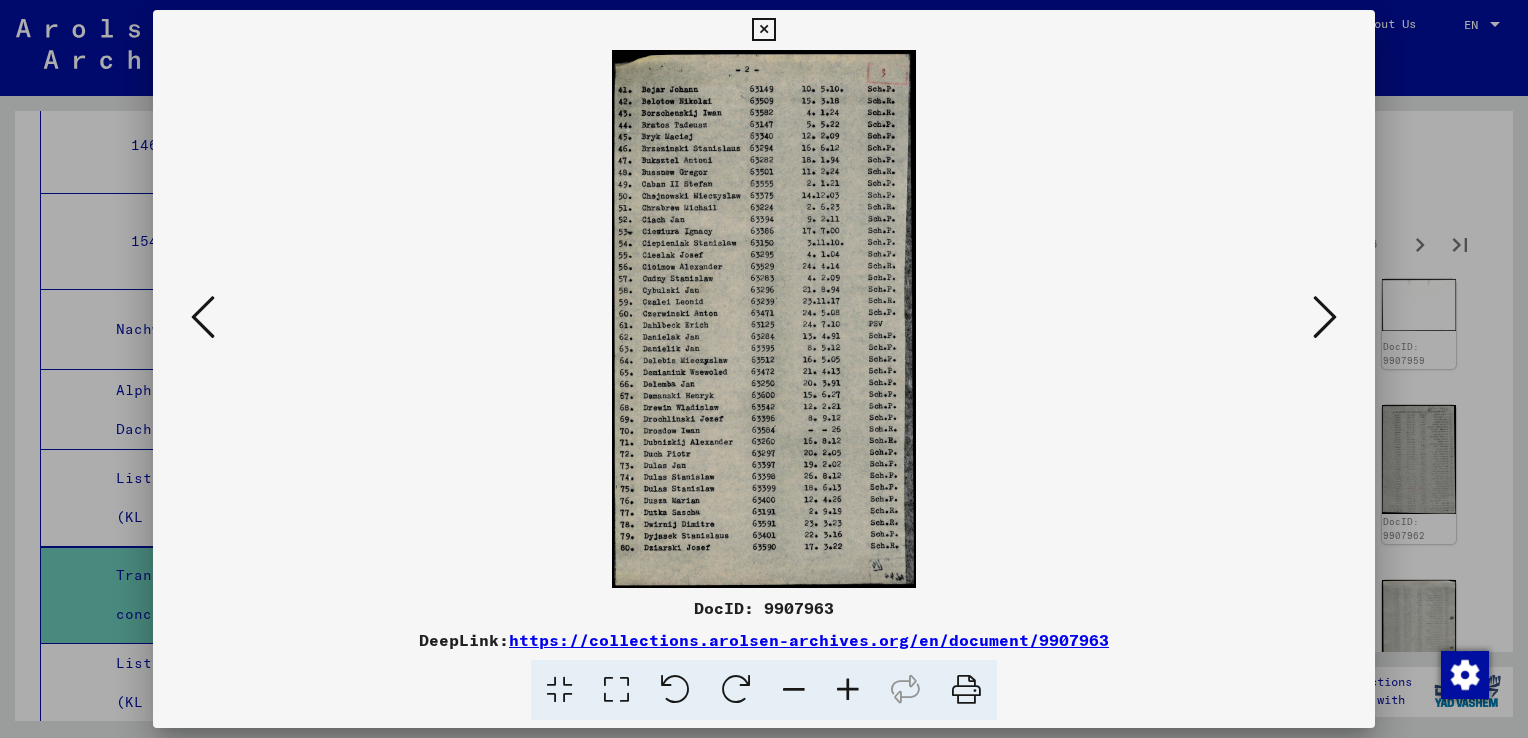 click at bounding box center [1325, 317] 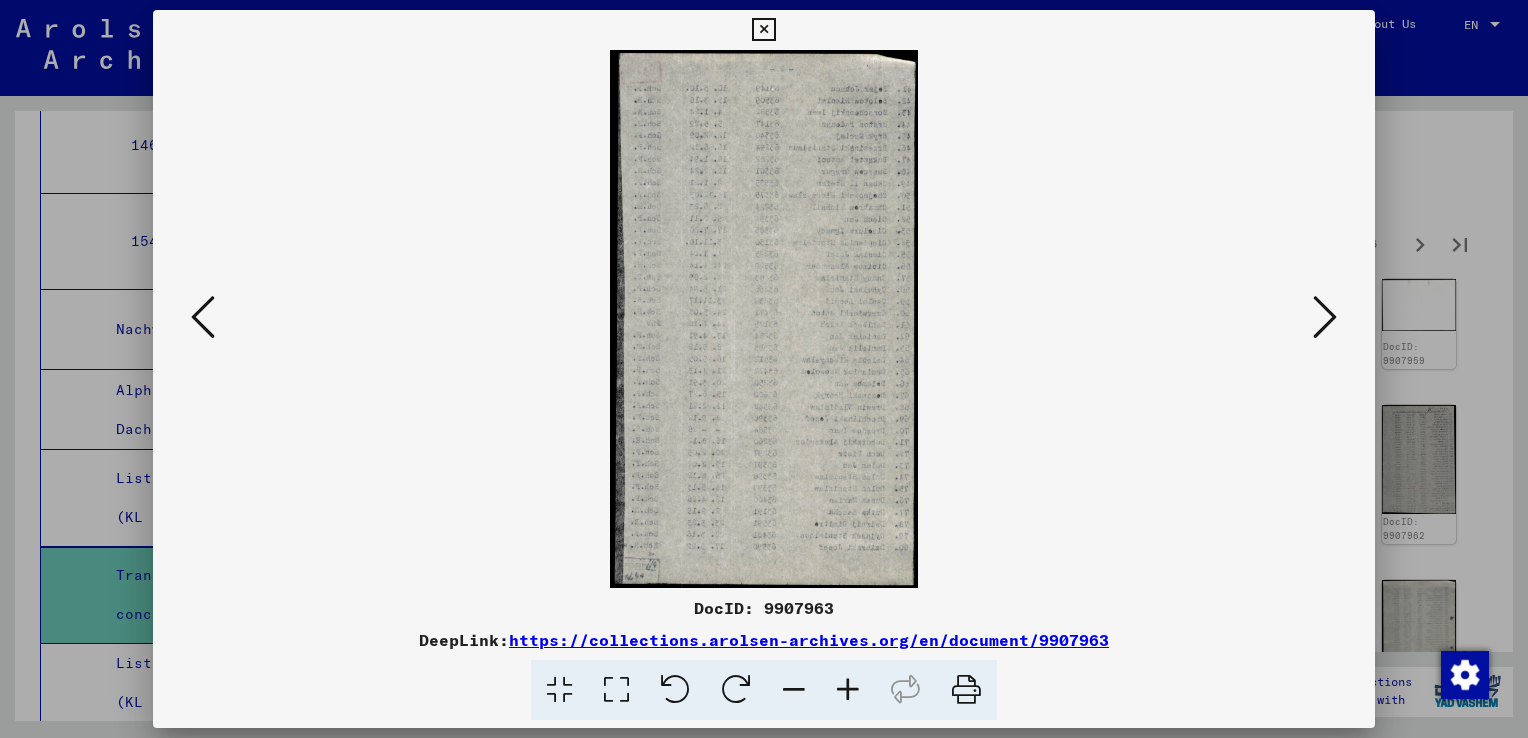 click at bounding box center (1325, 317) 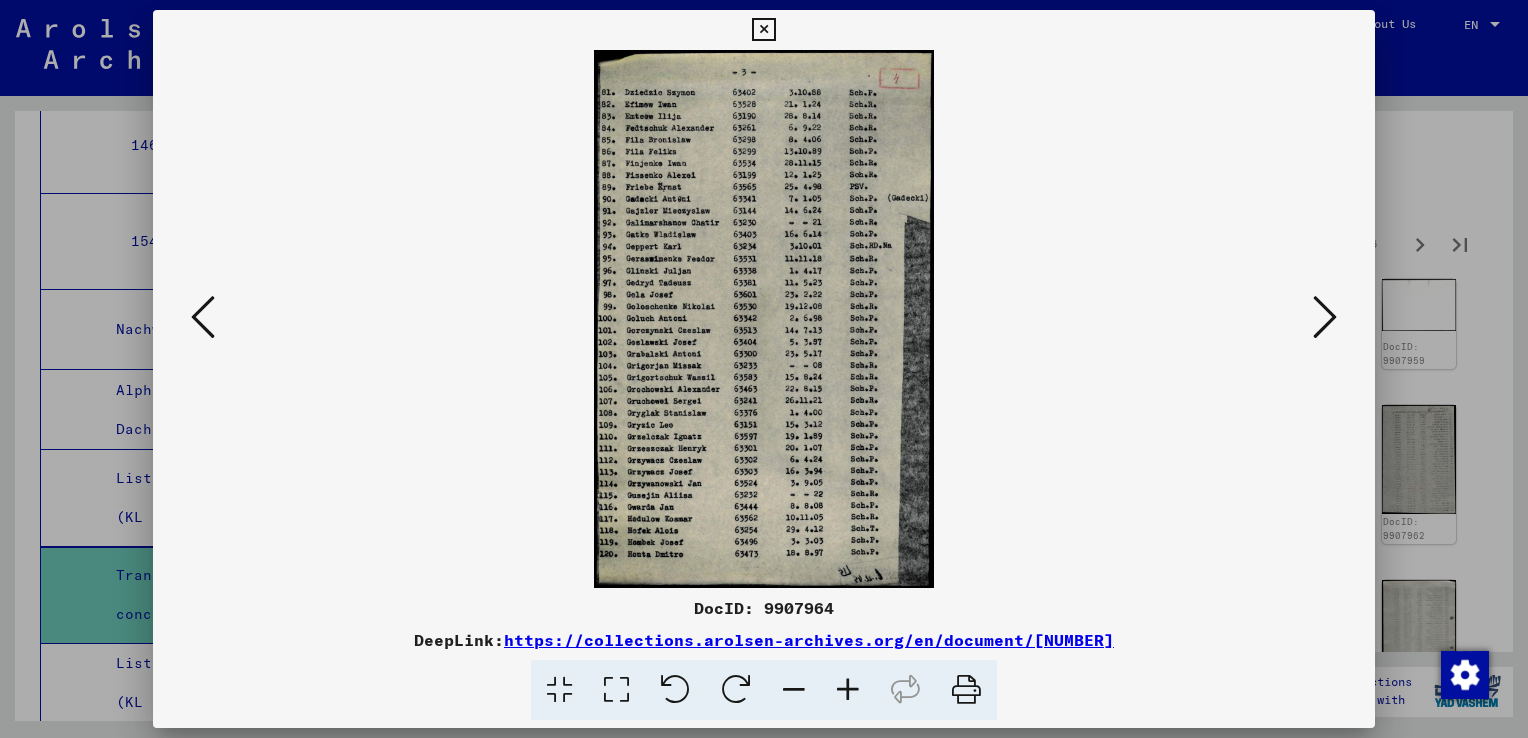 click at bounding box center (1325, 317) 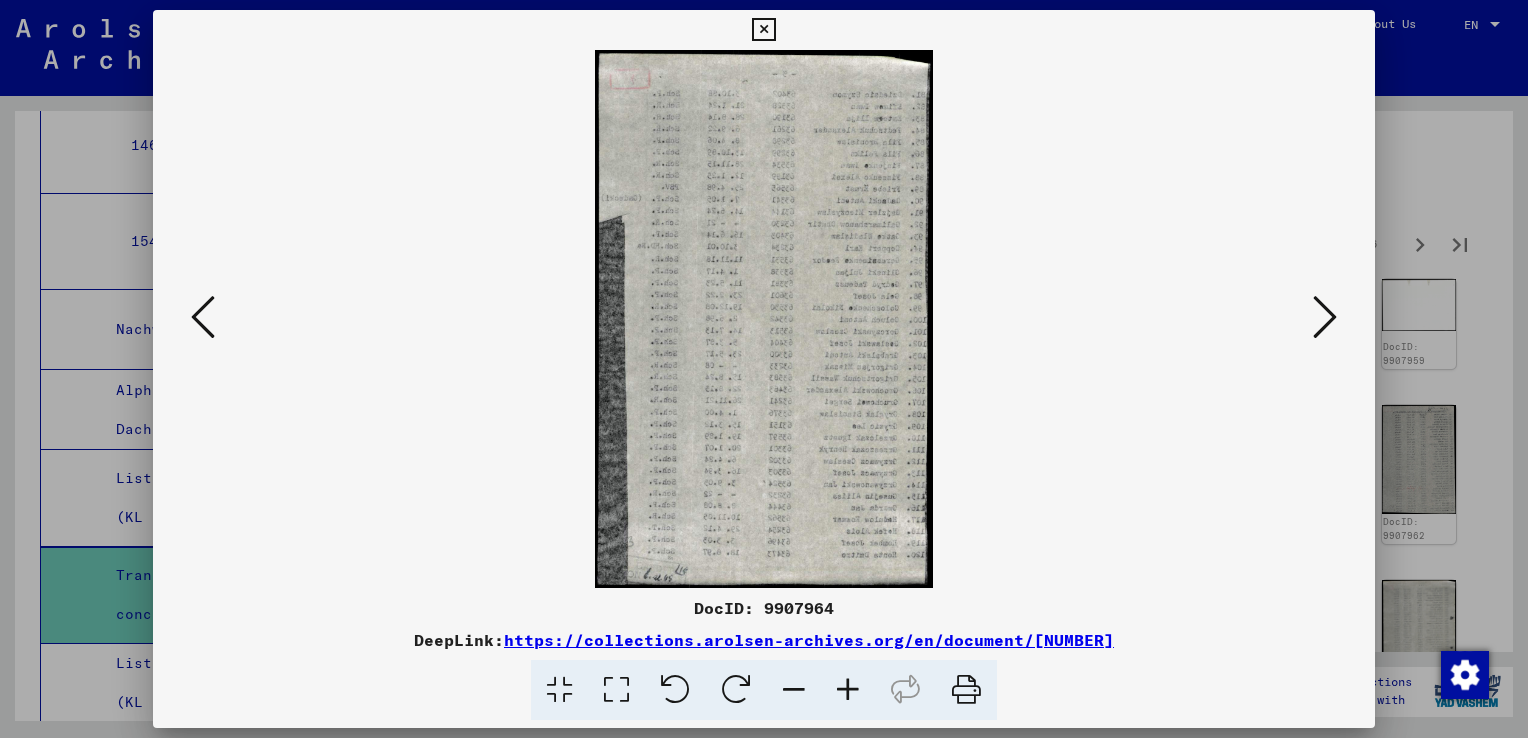 click at bounding box center (1325, 317) 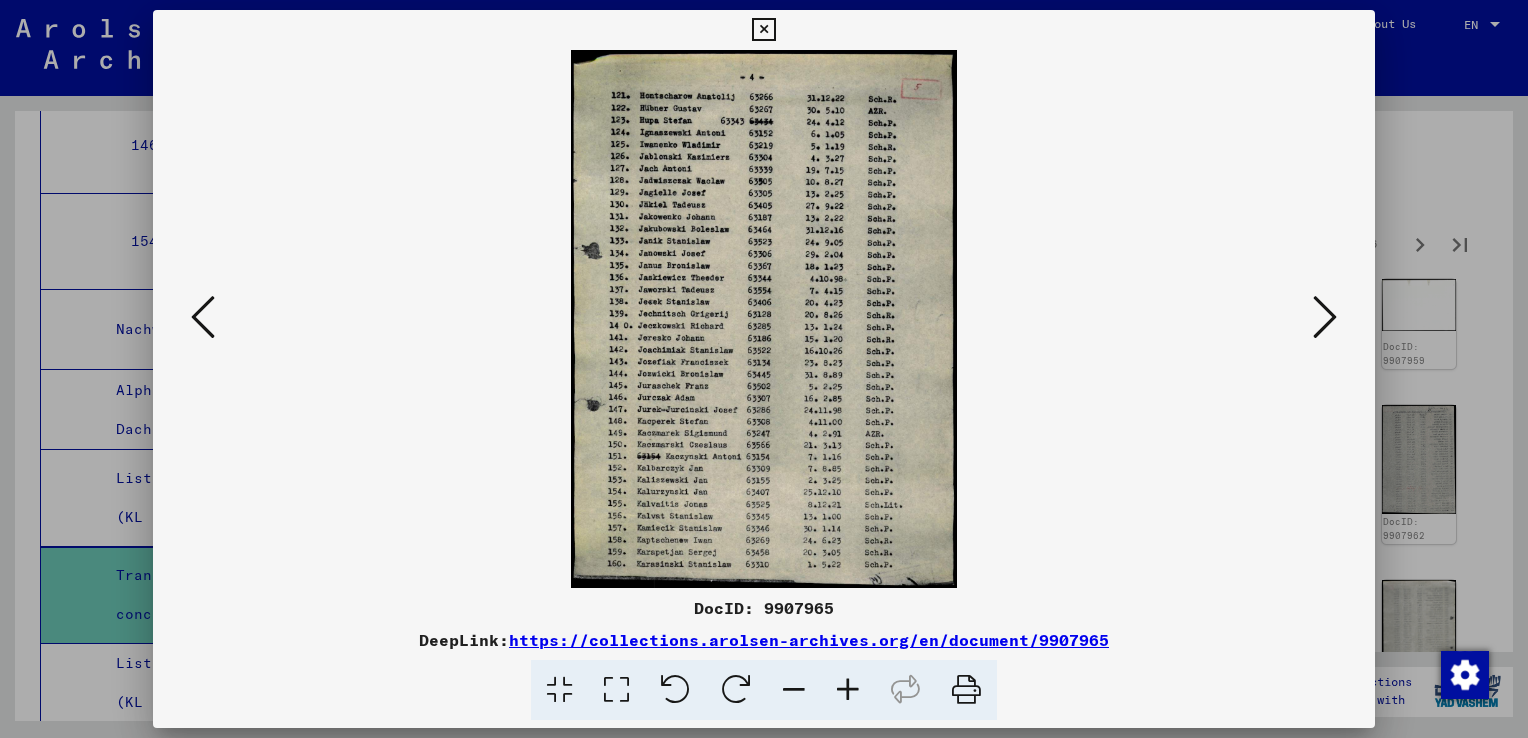 click at bounding box center (1325, 317) 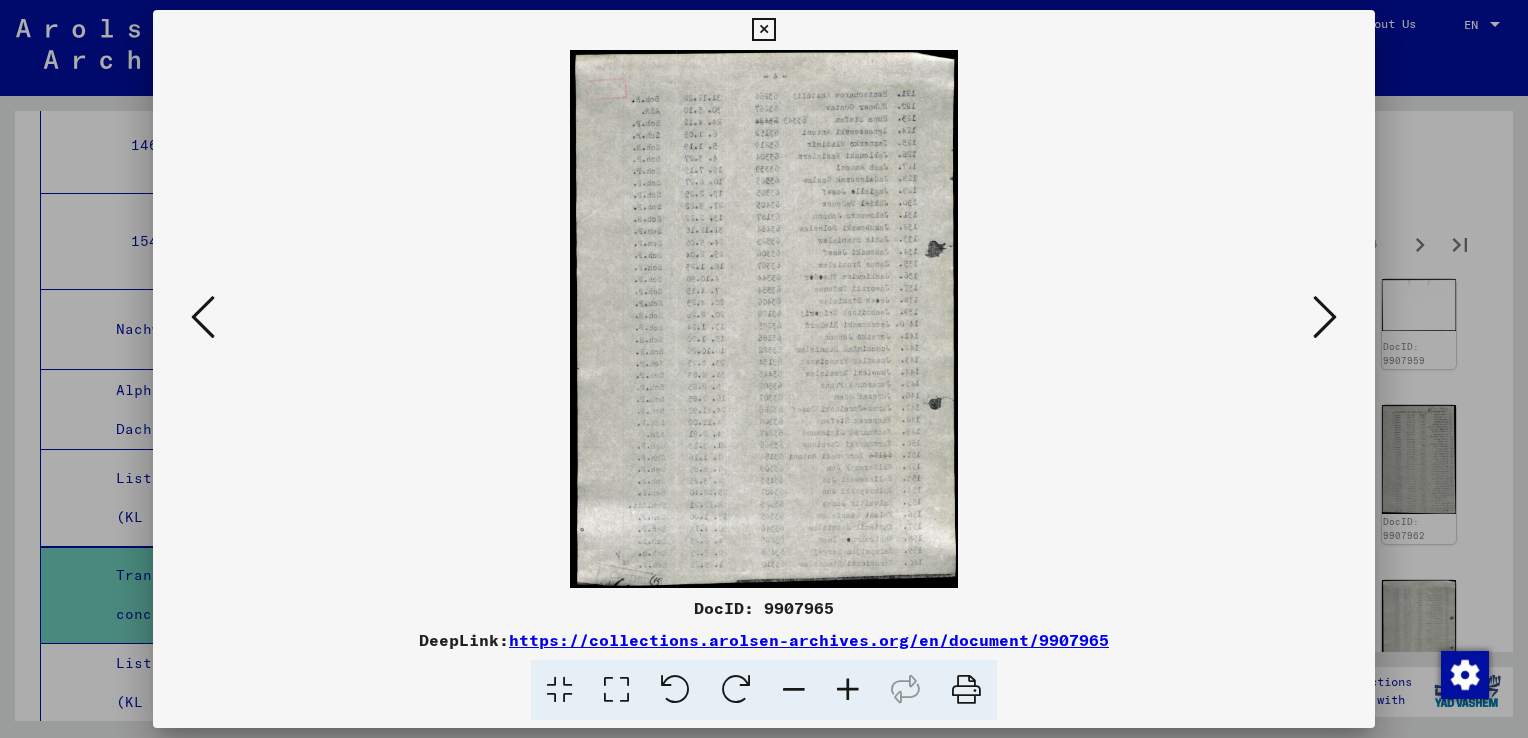 click at bounding box center (1325, 317) 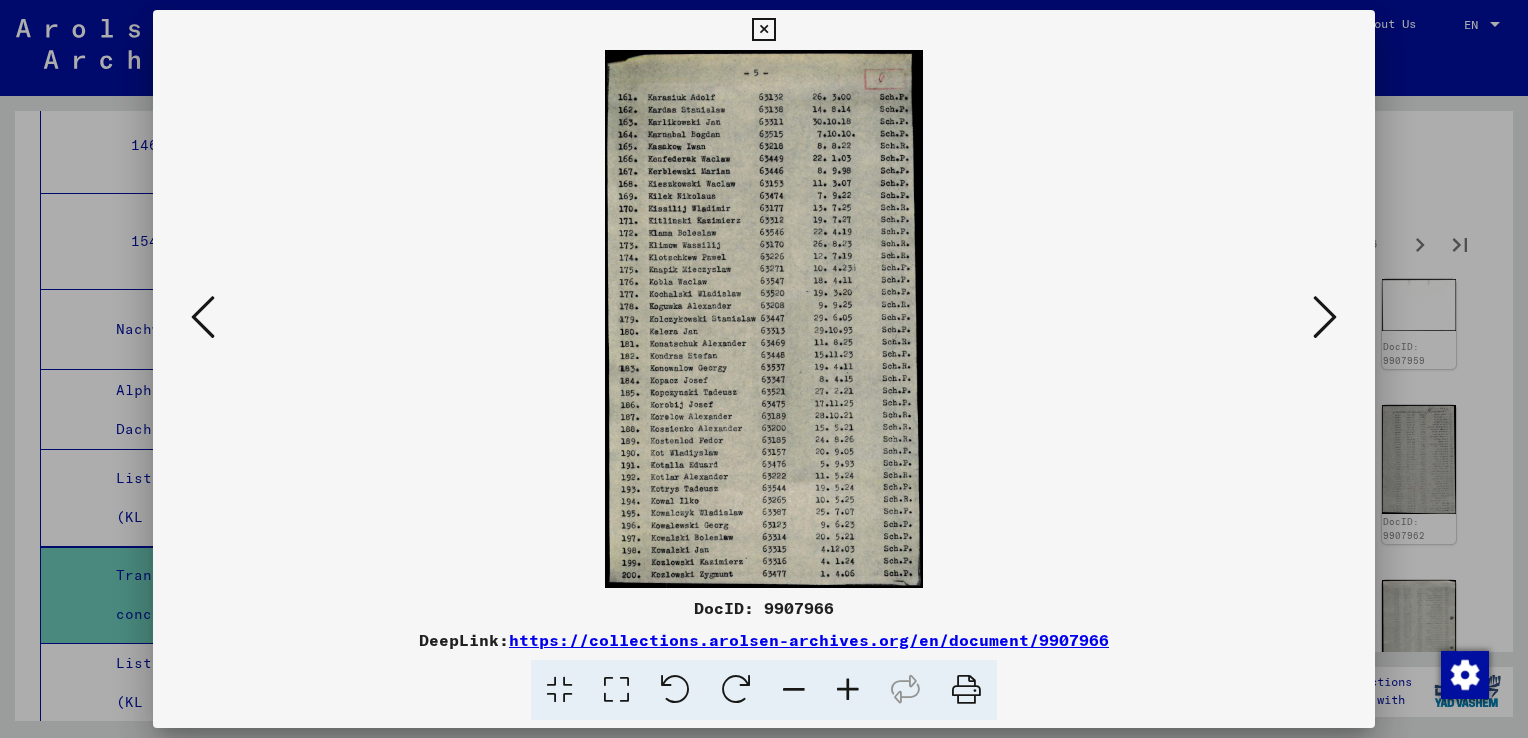 click at bounding box center (763, 30) 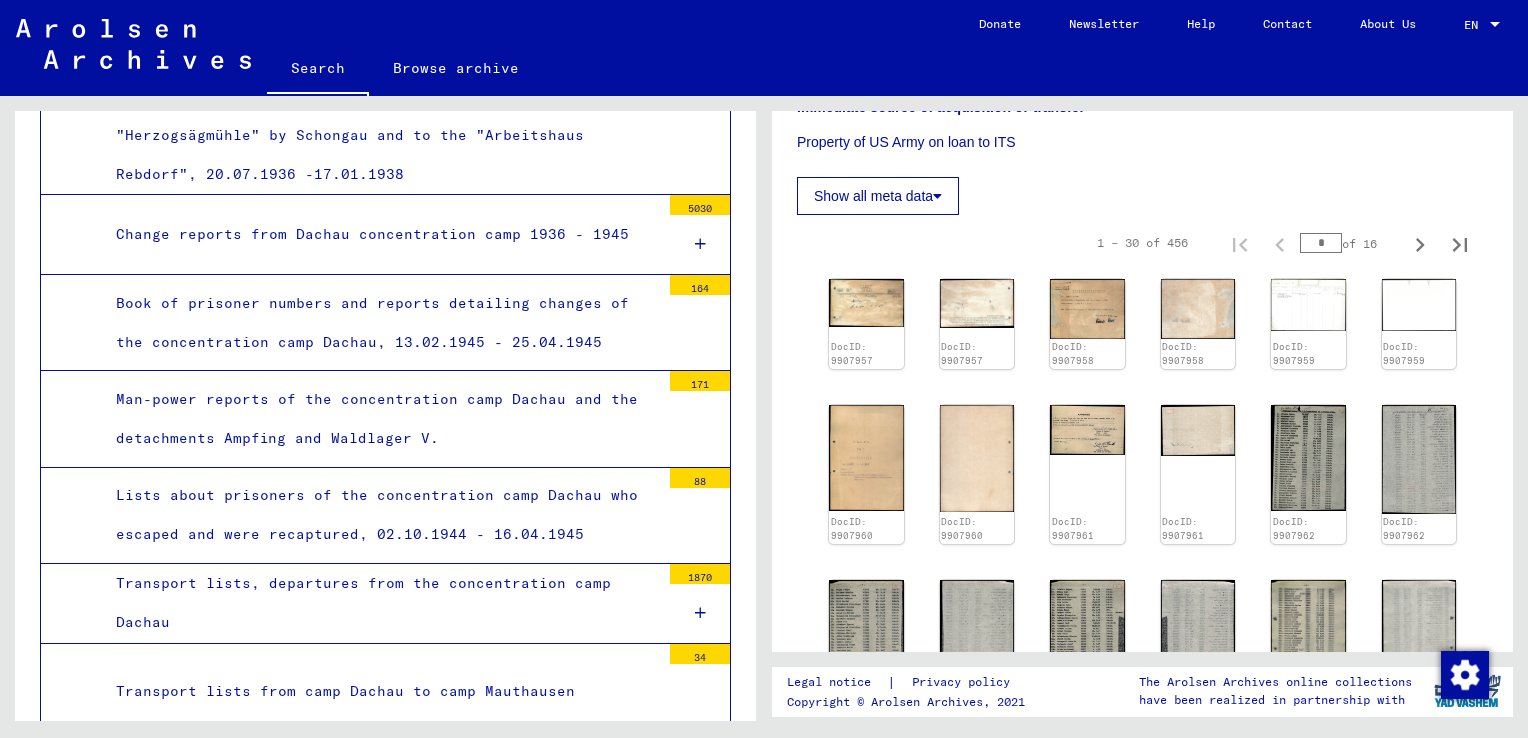 scroll, scrollTop: 11260, scrollLeft: 0, axis: vertical 